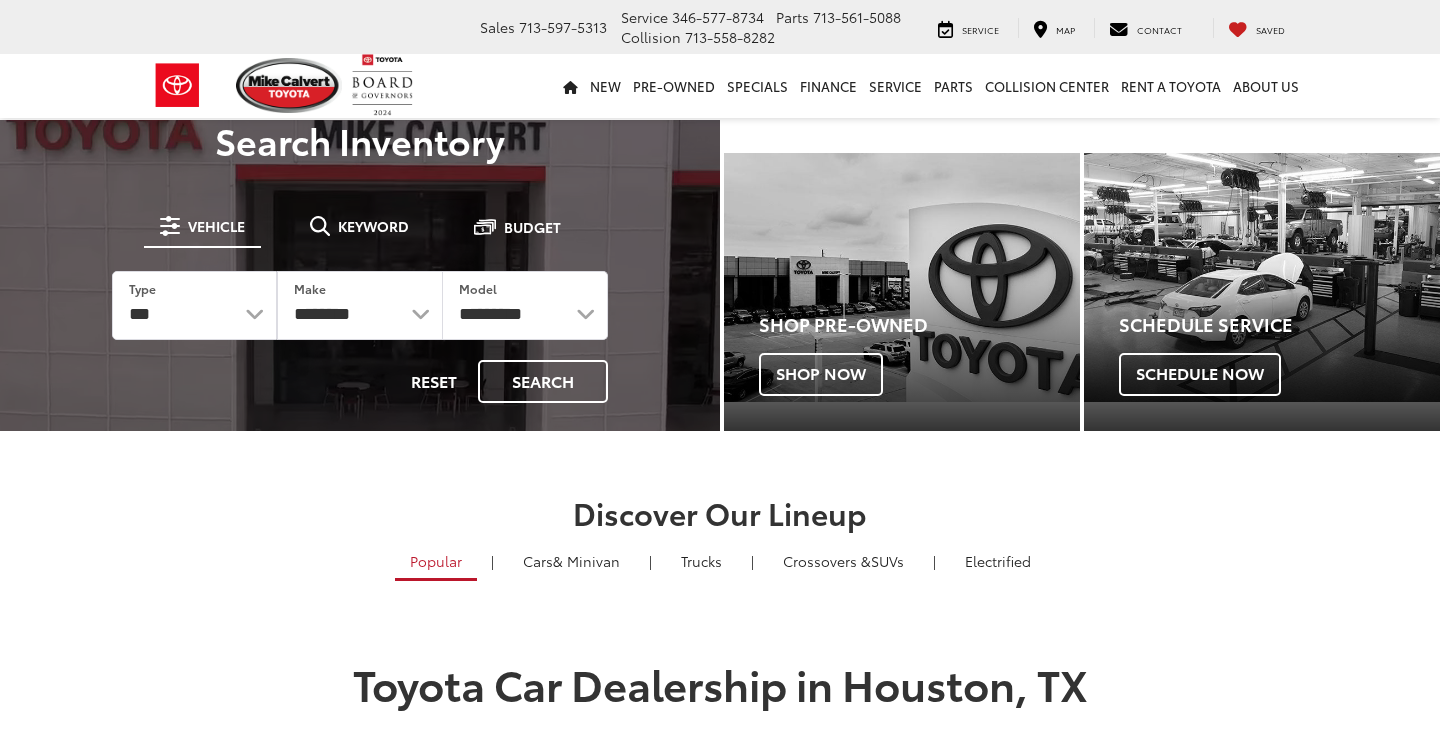 scroll, scrollTop: 0, scrollLeft: 0, axis: both 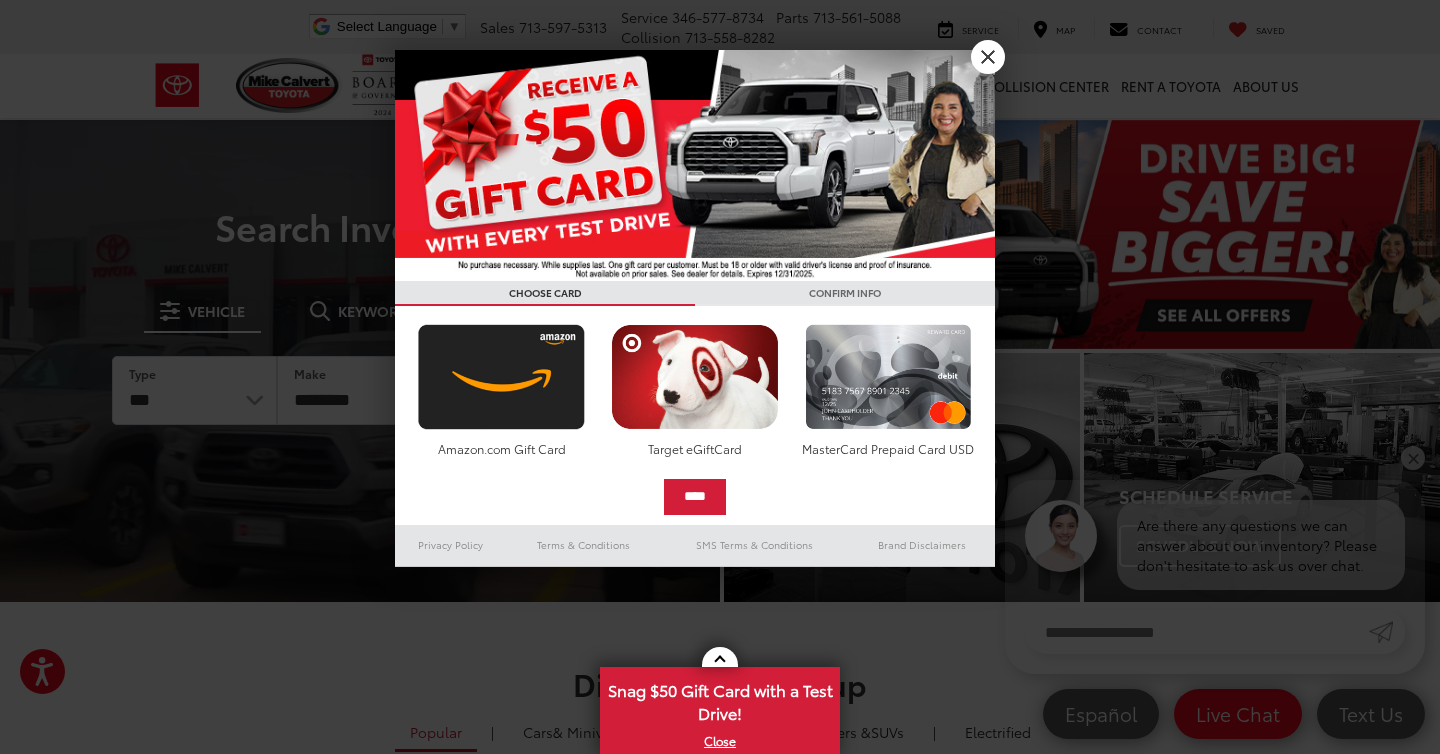 click on "X" at bounding box center (988, 57) 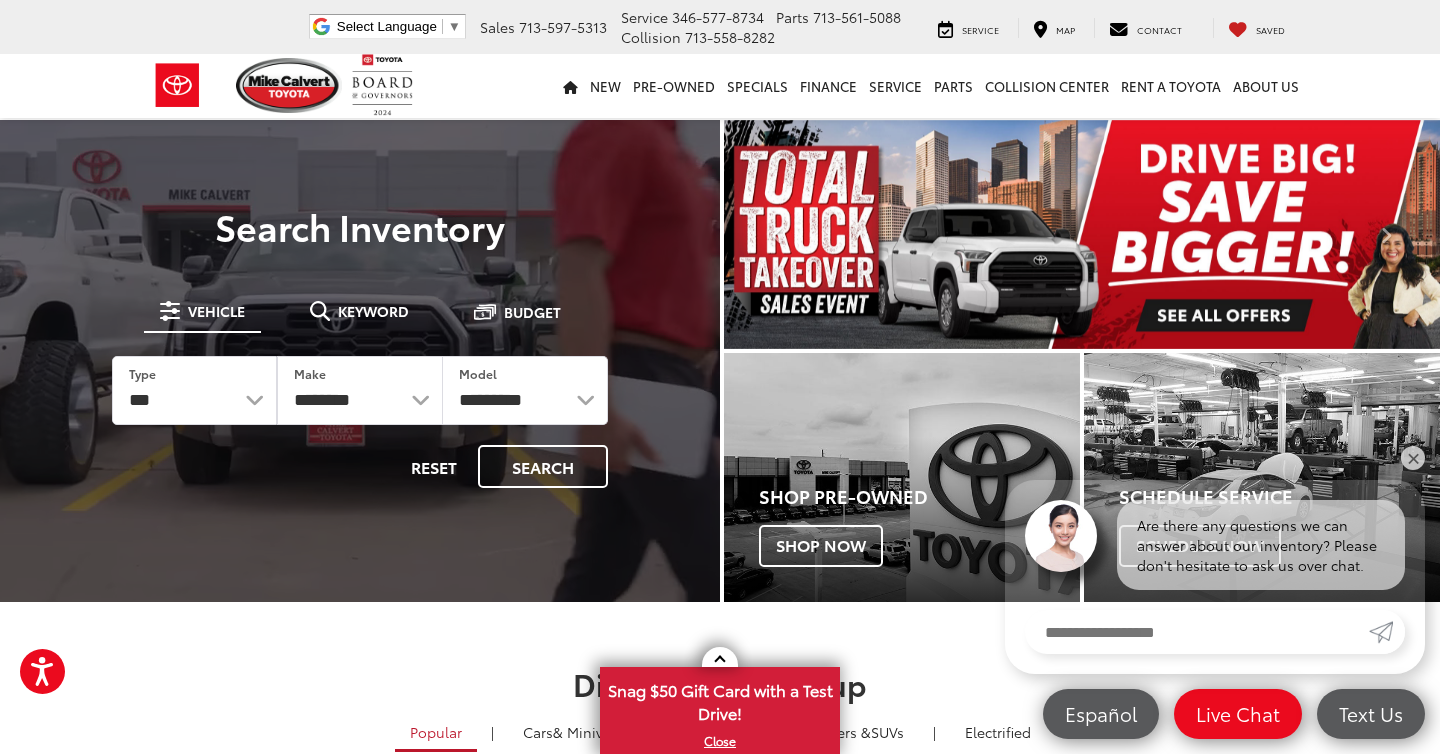 scroll, scrollTop: 0, scrollLeft: 0, axis: both 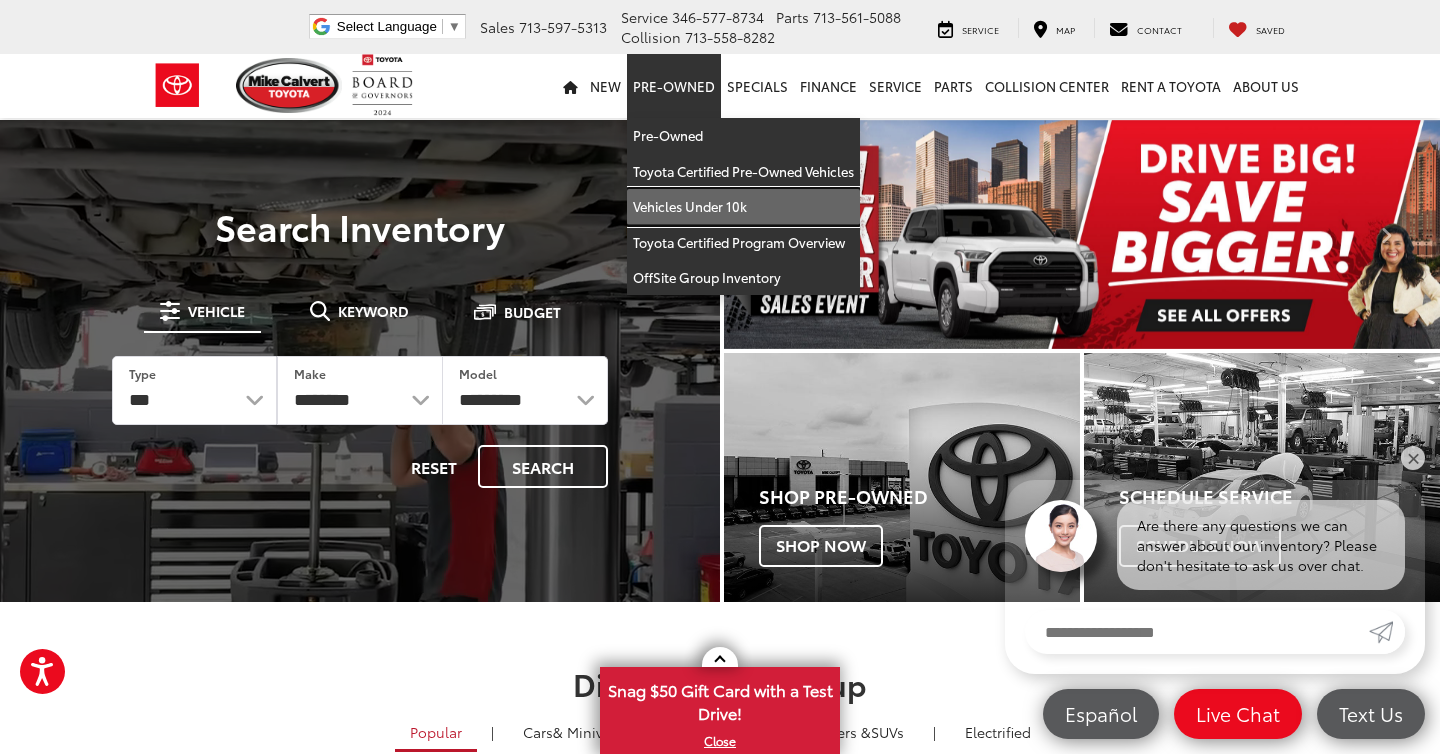 click on "Vehicles Under 10k" at bounding box center (743, 207) 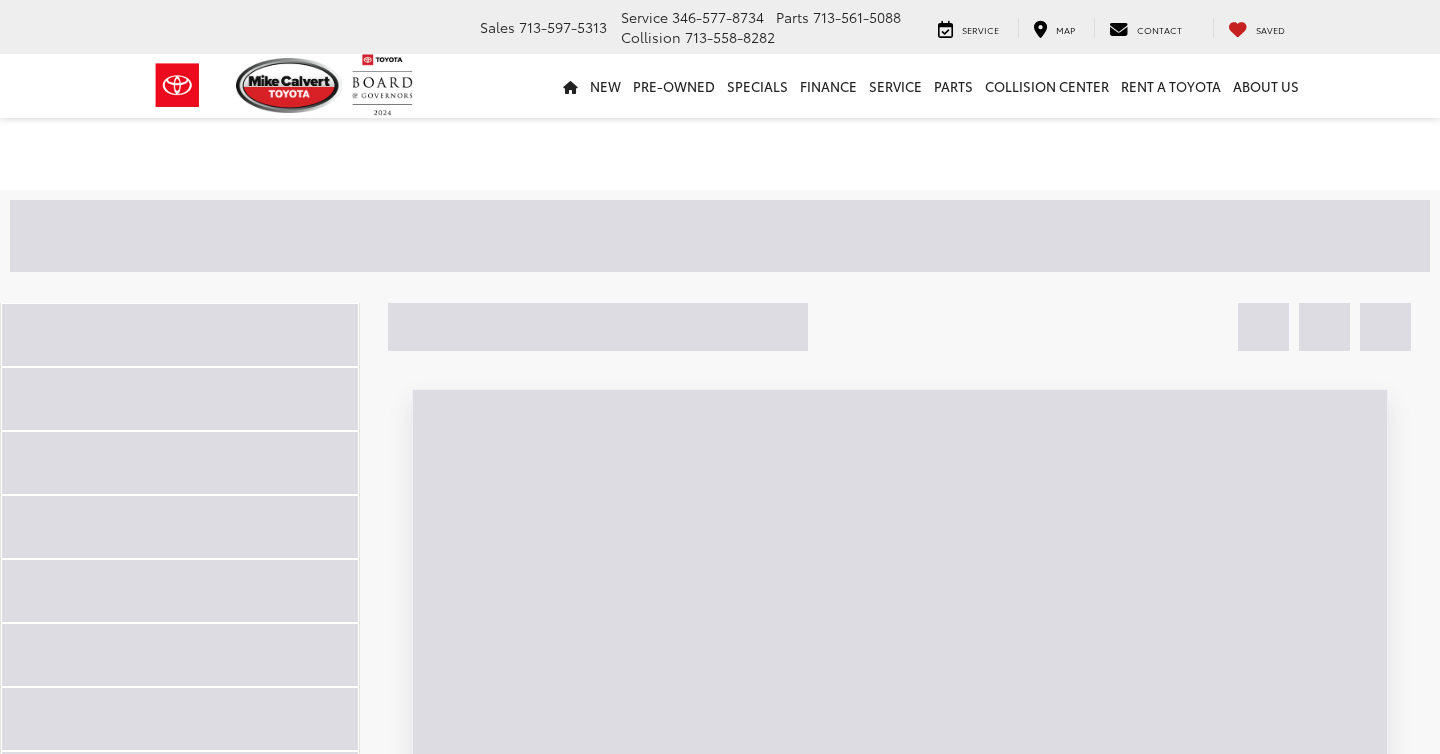 scroll, scrollTop: 0, scrollLeft: 0, axis: both 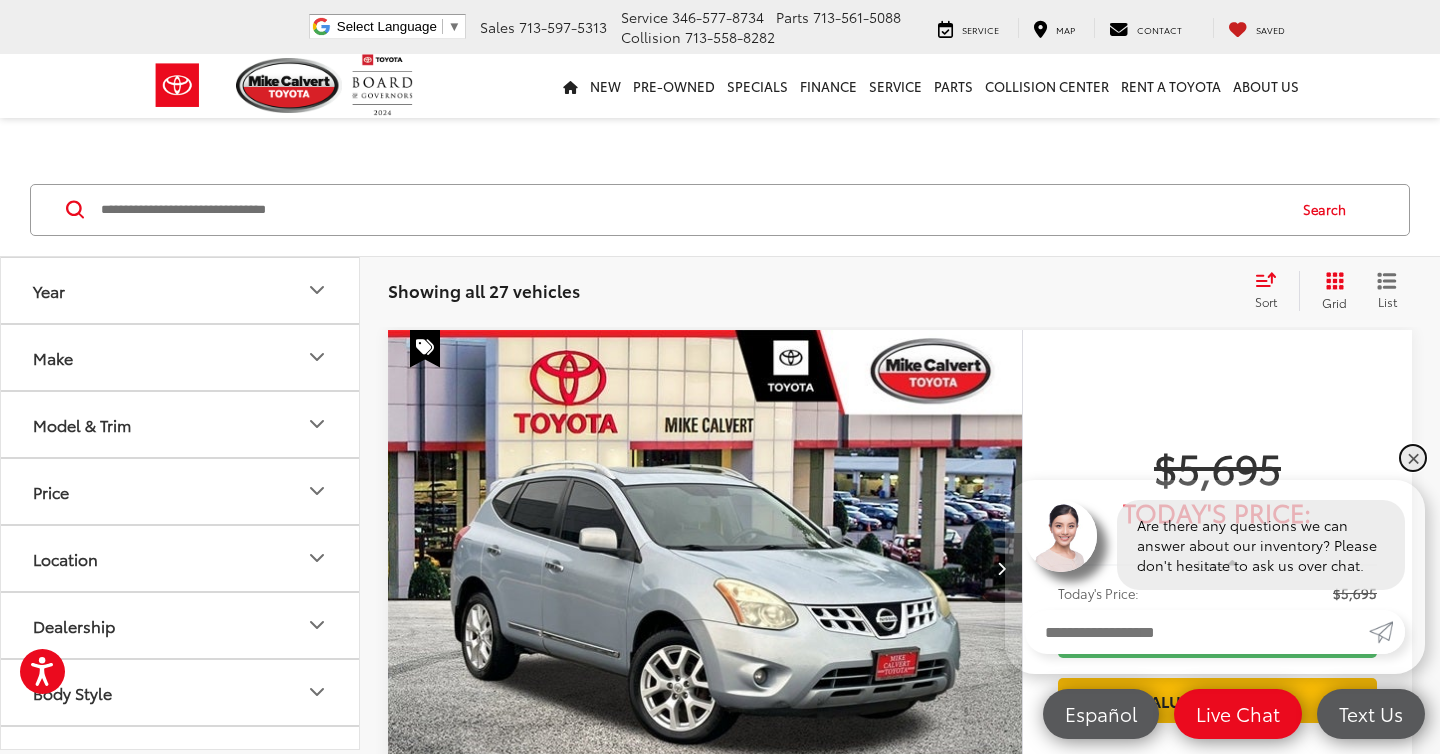 click on "✕" at bounding box center (1413, 458) 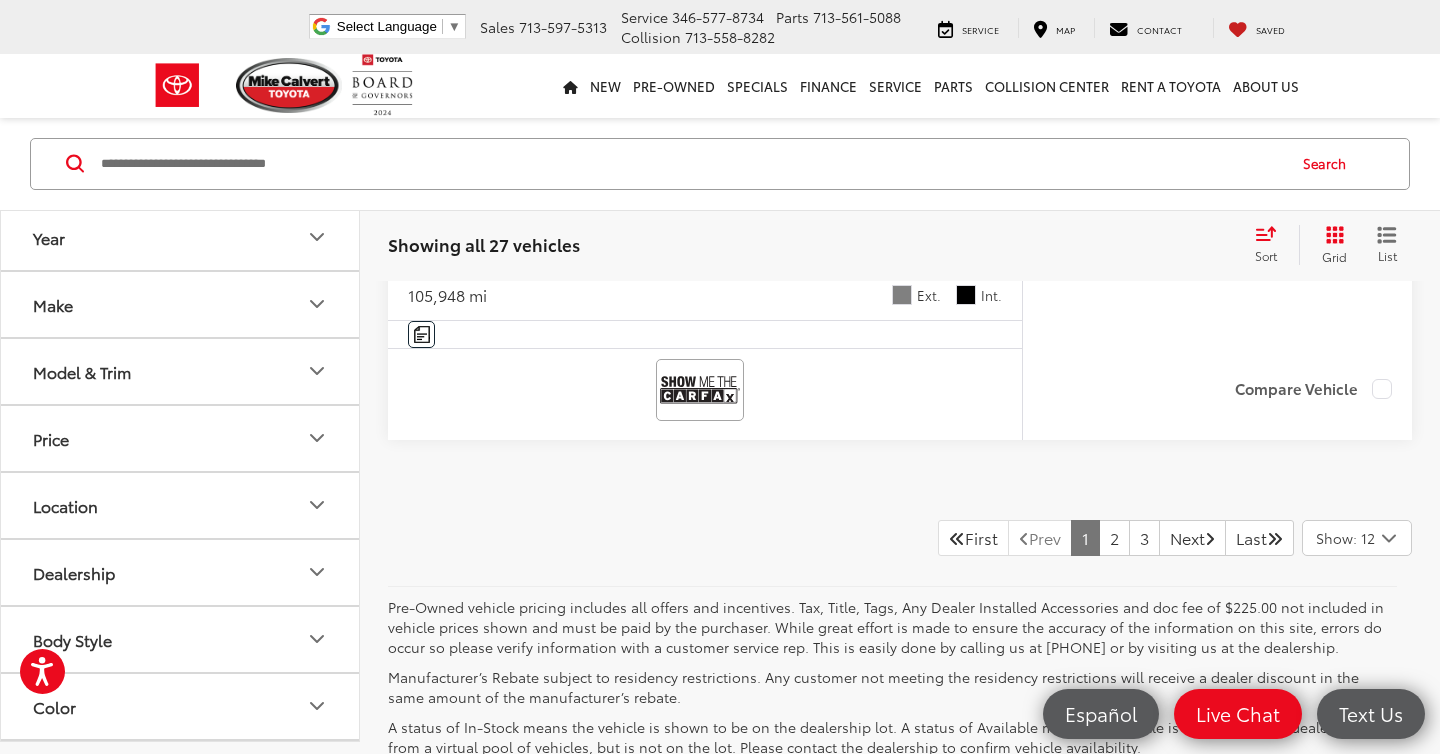 scroll, scrollTop: 9171, scrollLeft: 0, axis: vertical 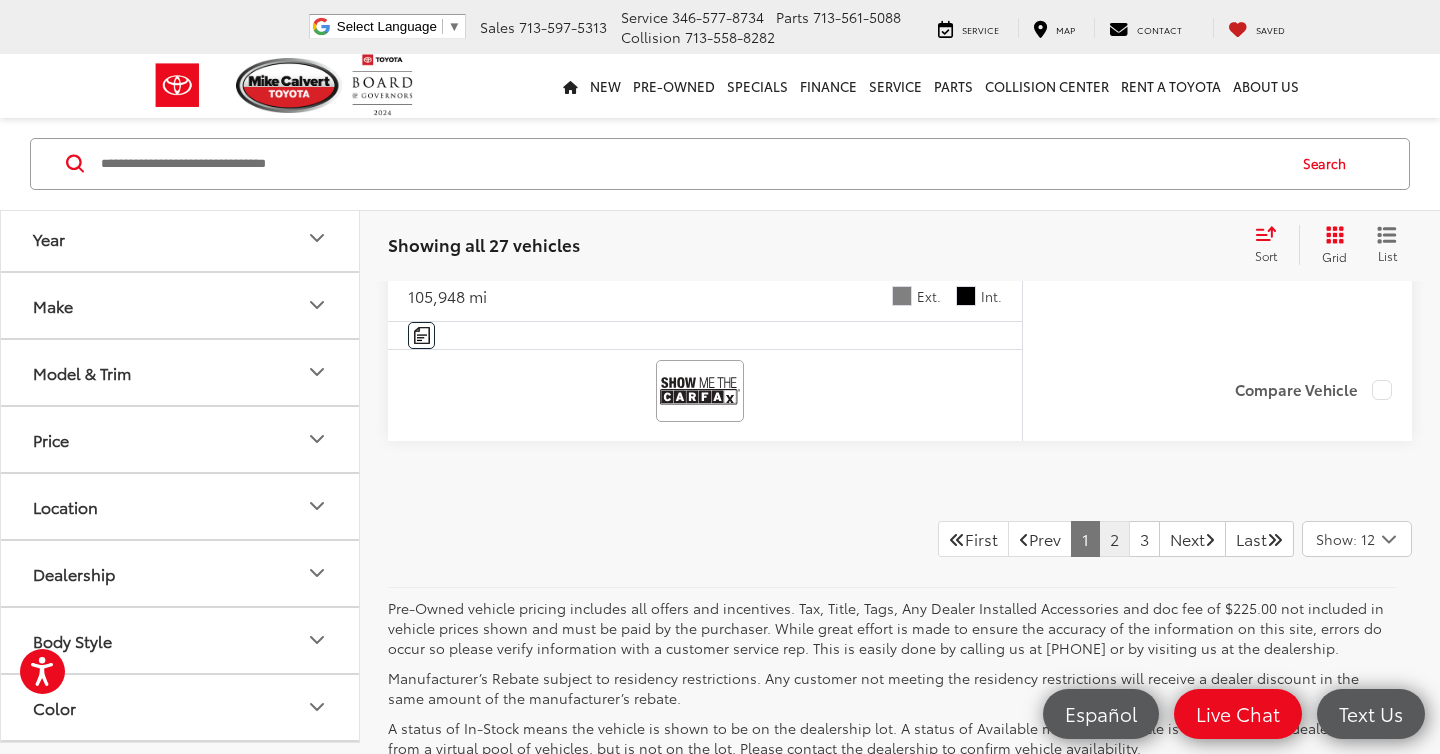 click on "2" at bounding box center (1114, 539) 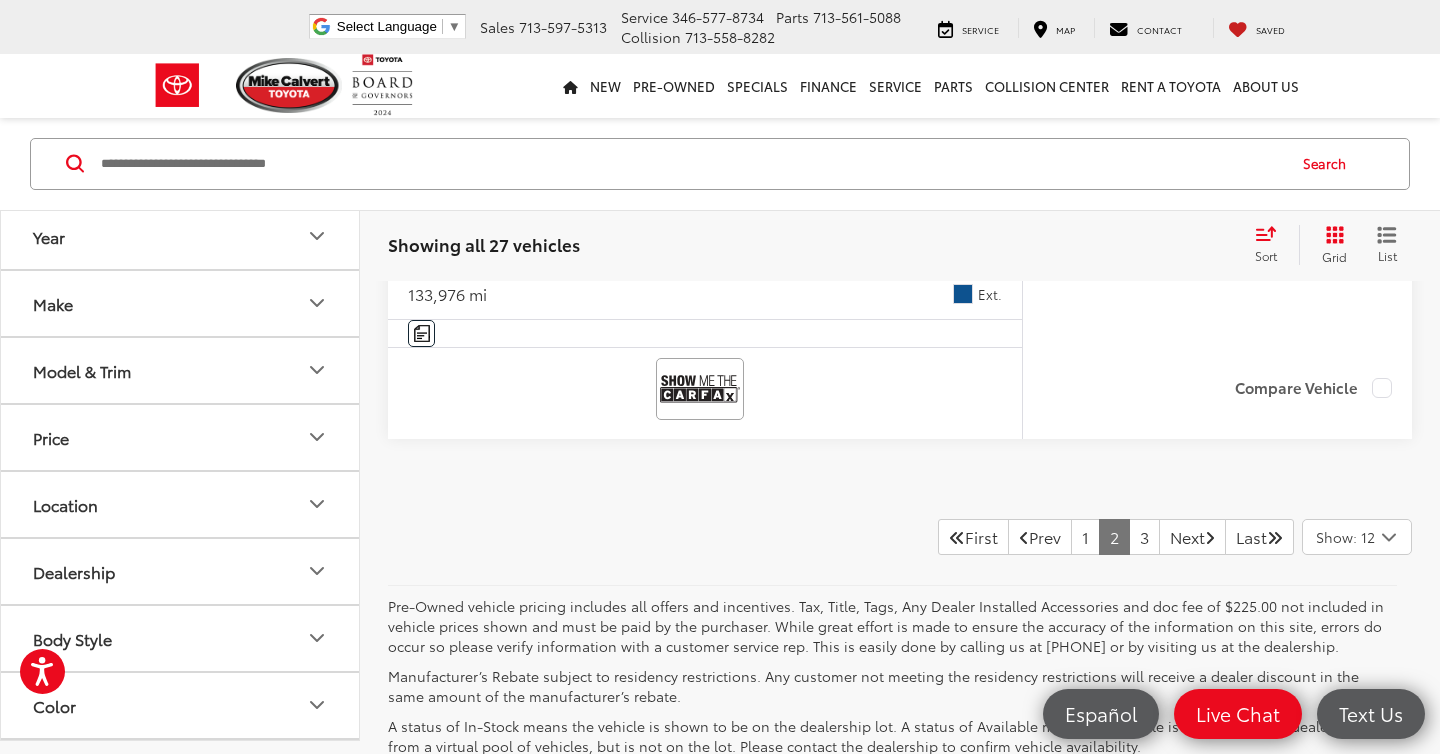 scroll, scrollTop: 9151, scrollLeft: 0, axis: vertical 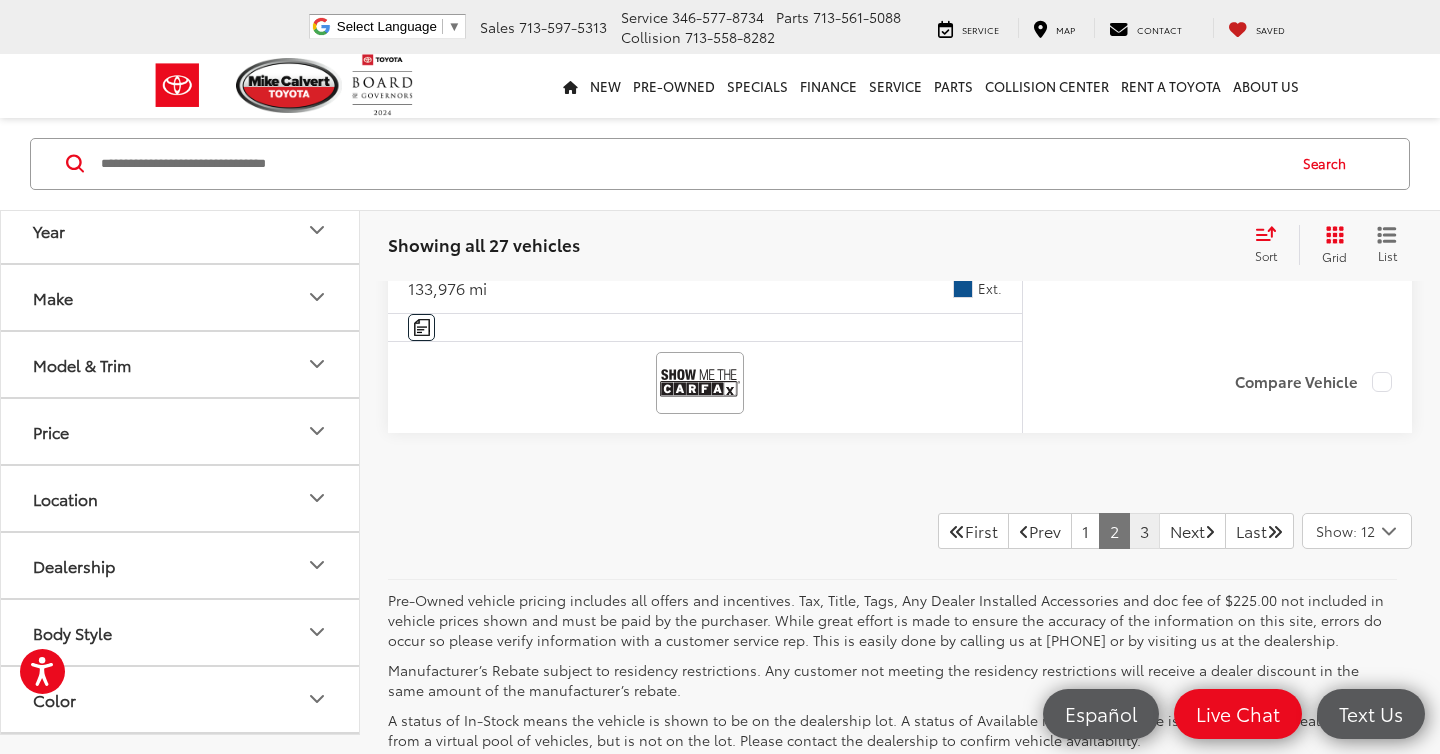 click on "3" at bounding box center (1144, 531) 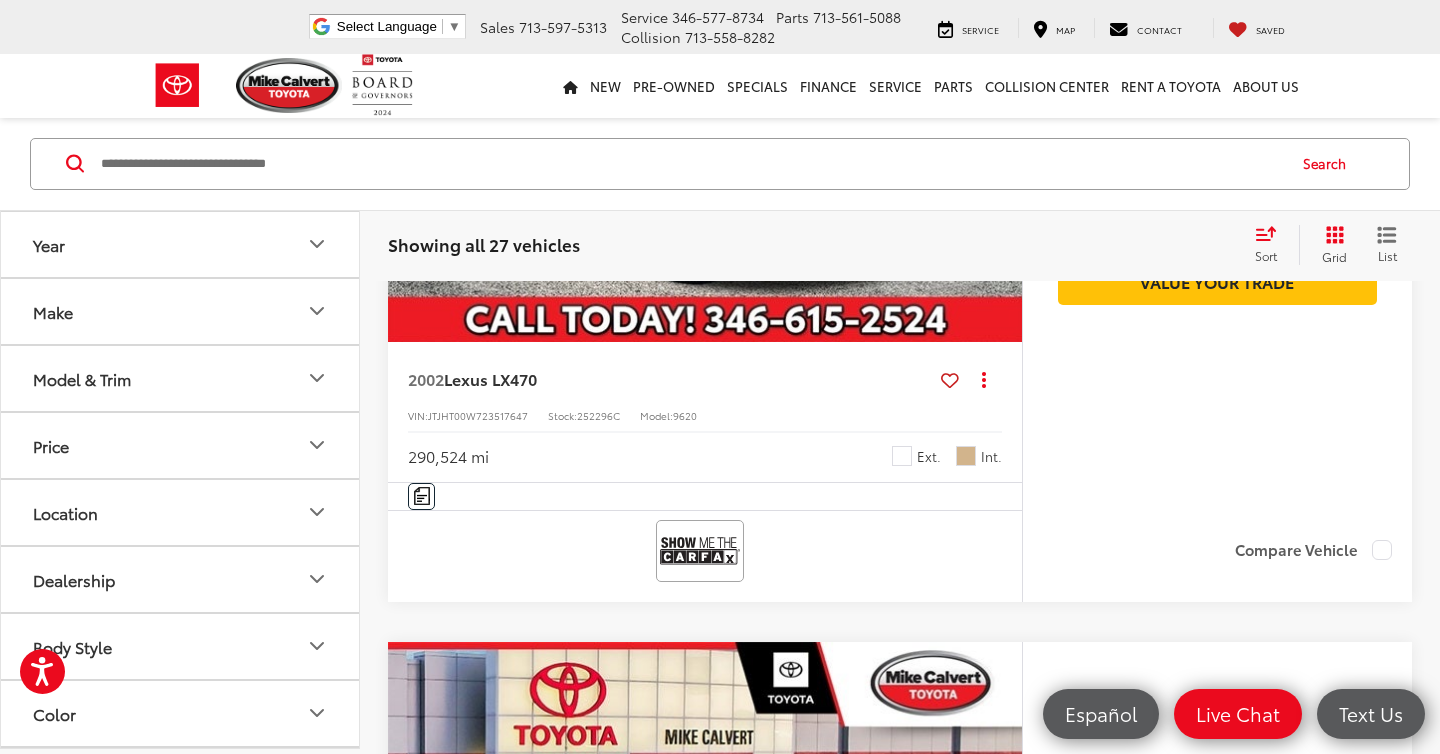 scroll, scrollTop: 495, scrollLeft: 0, axis: vertical 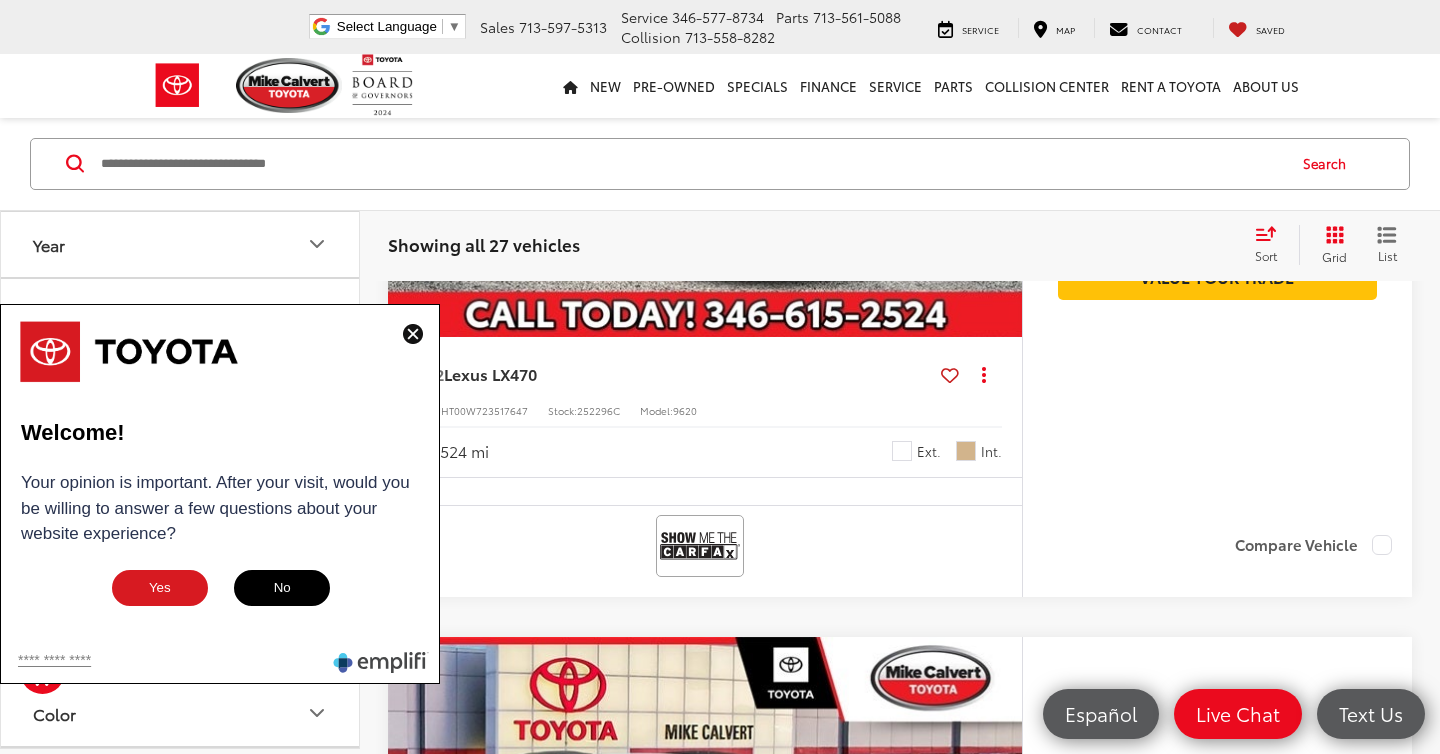 click at bounding box center (413, 334) 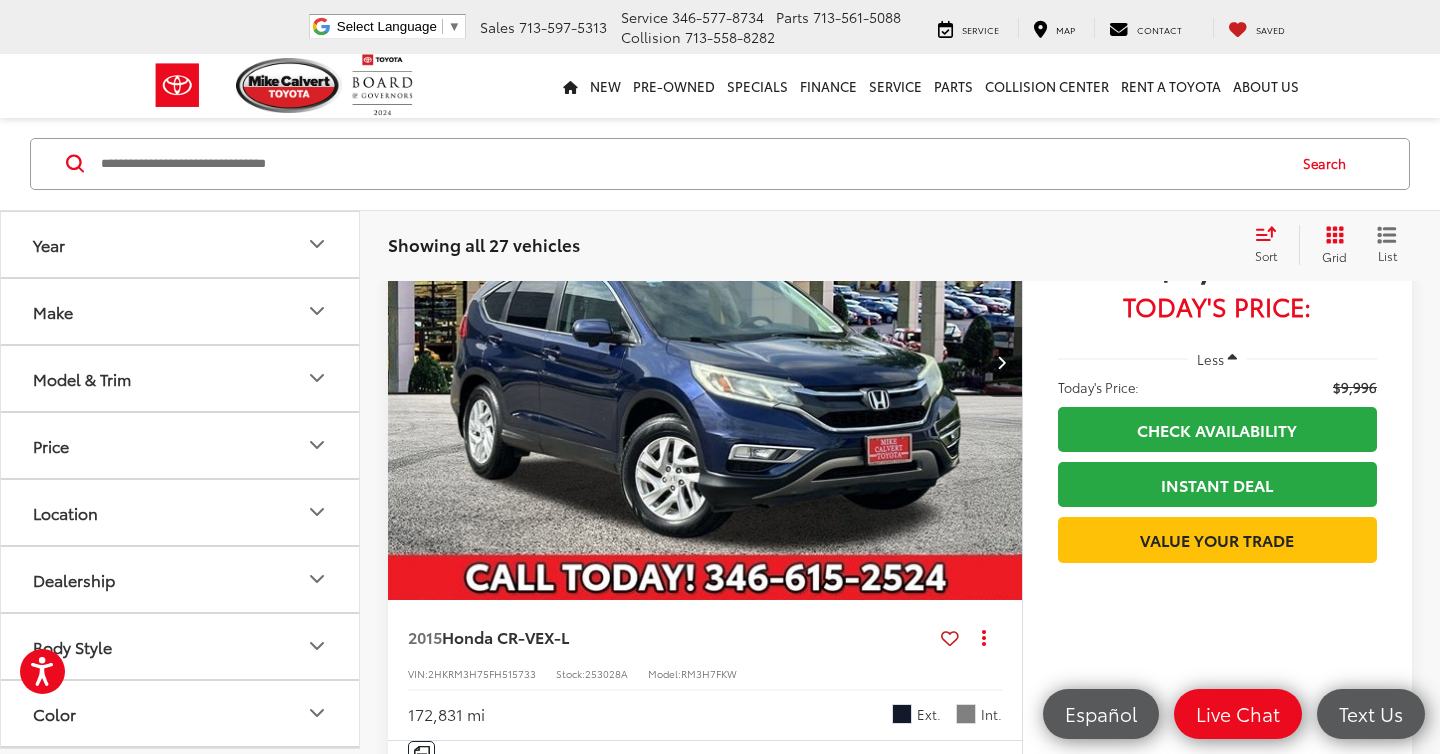 scroll, scrollTop: 1741, scrollLeft: 0, axis: vertical 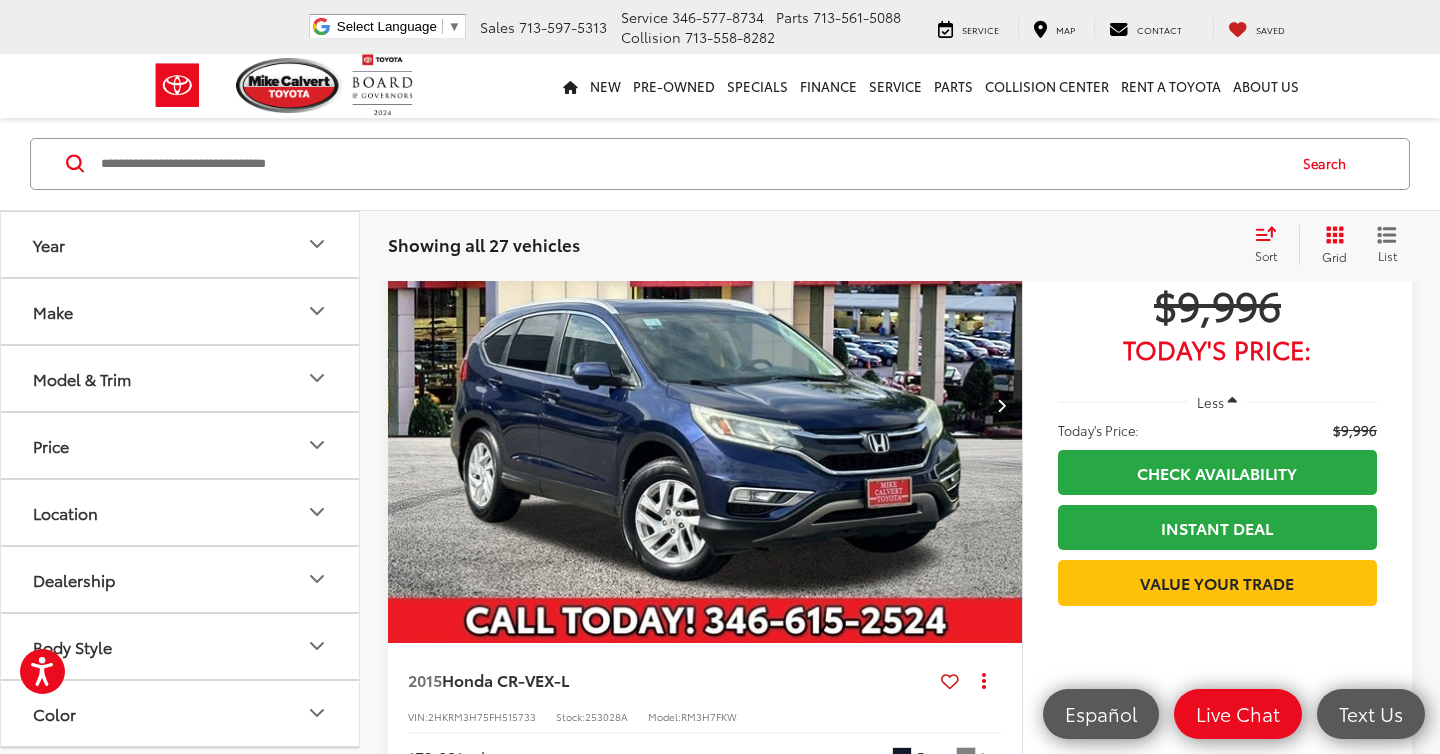 click at bounding box center (1001, 405) 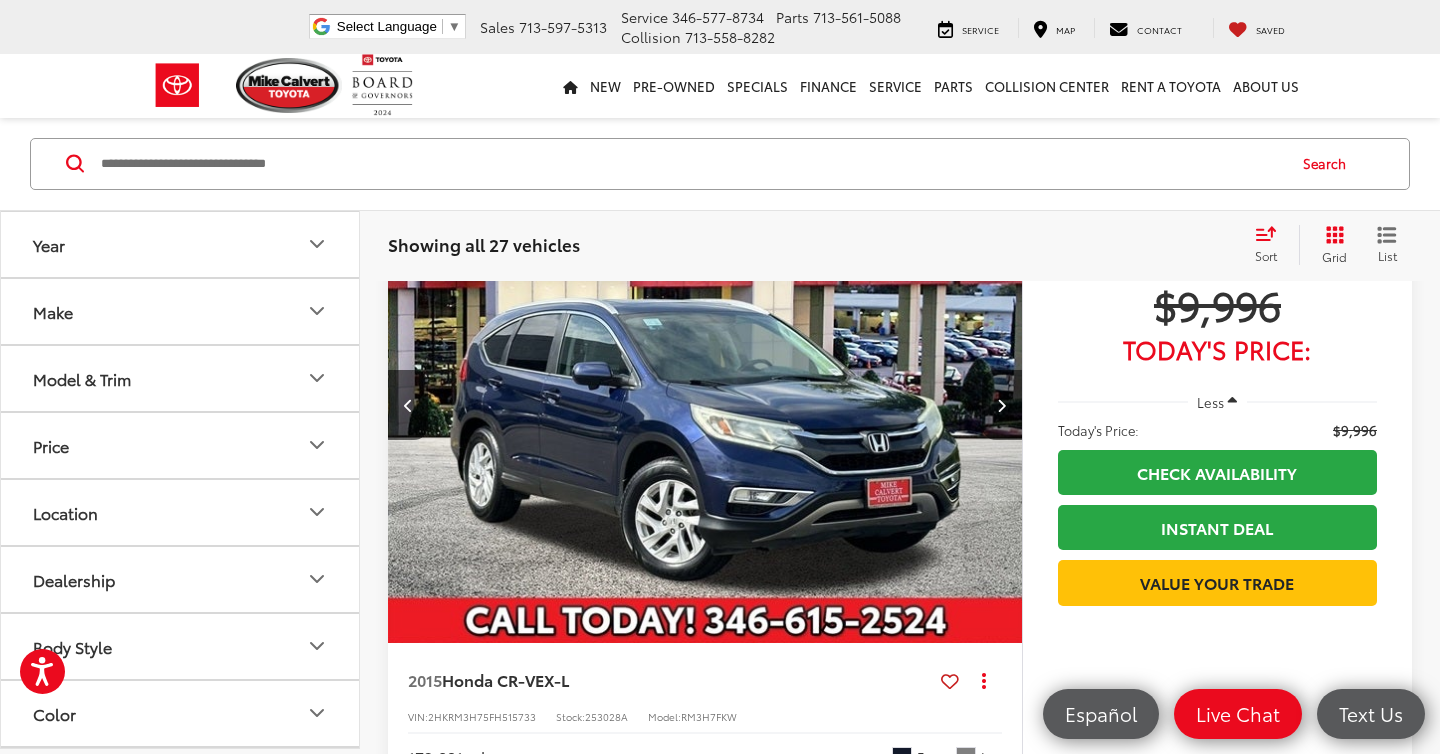 scroll, scrollTop: 0, scrollLeft: 637, axis: horizontal 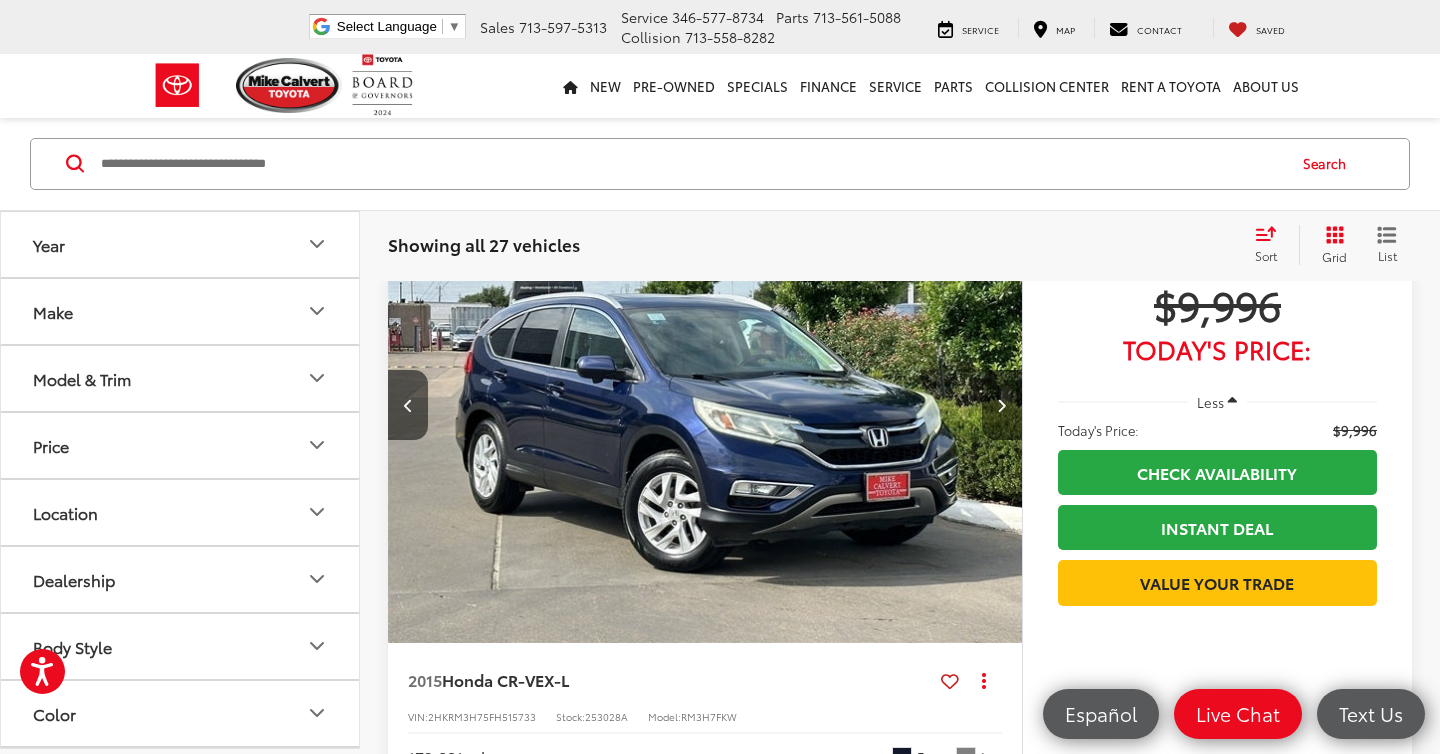 click at bounding box center (1001, 405) 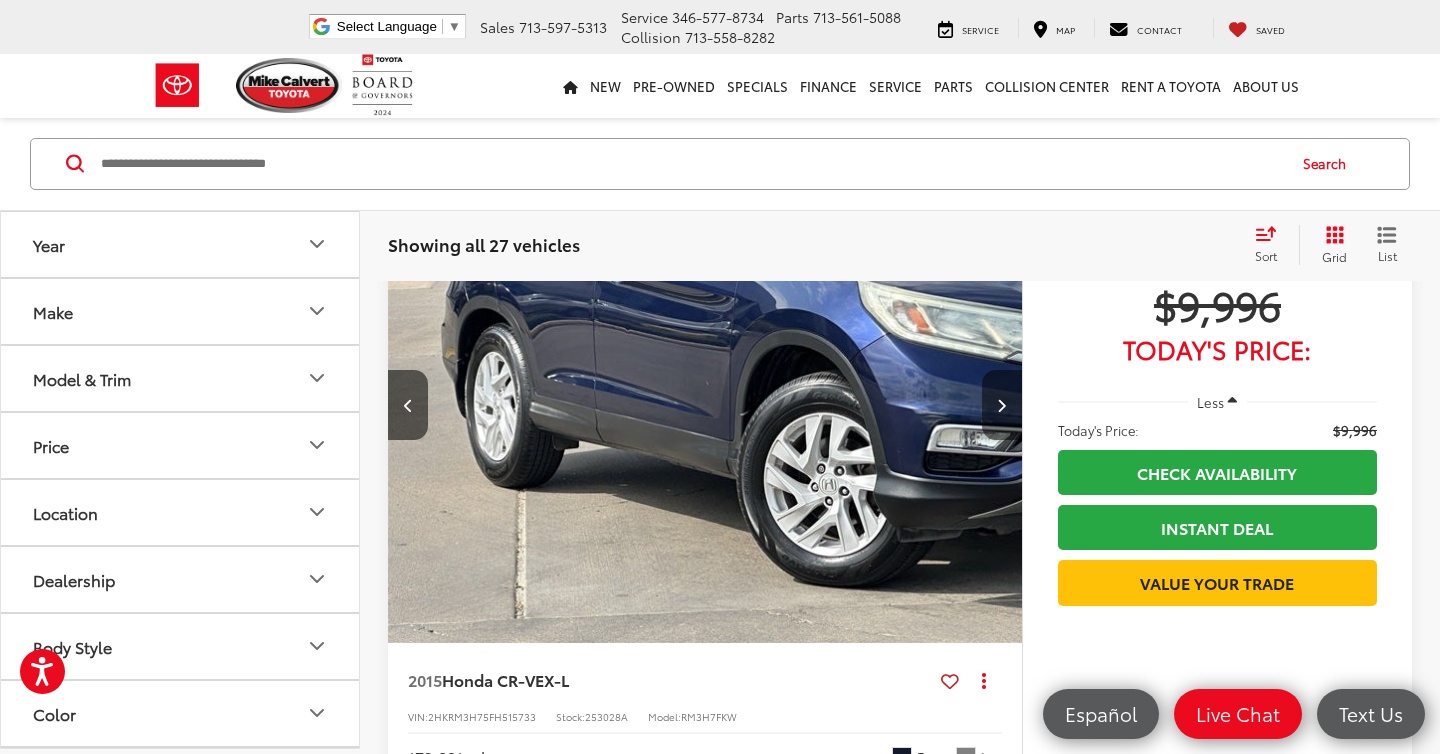 click at bounding box center [1001, 405] 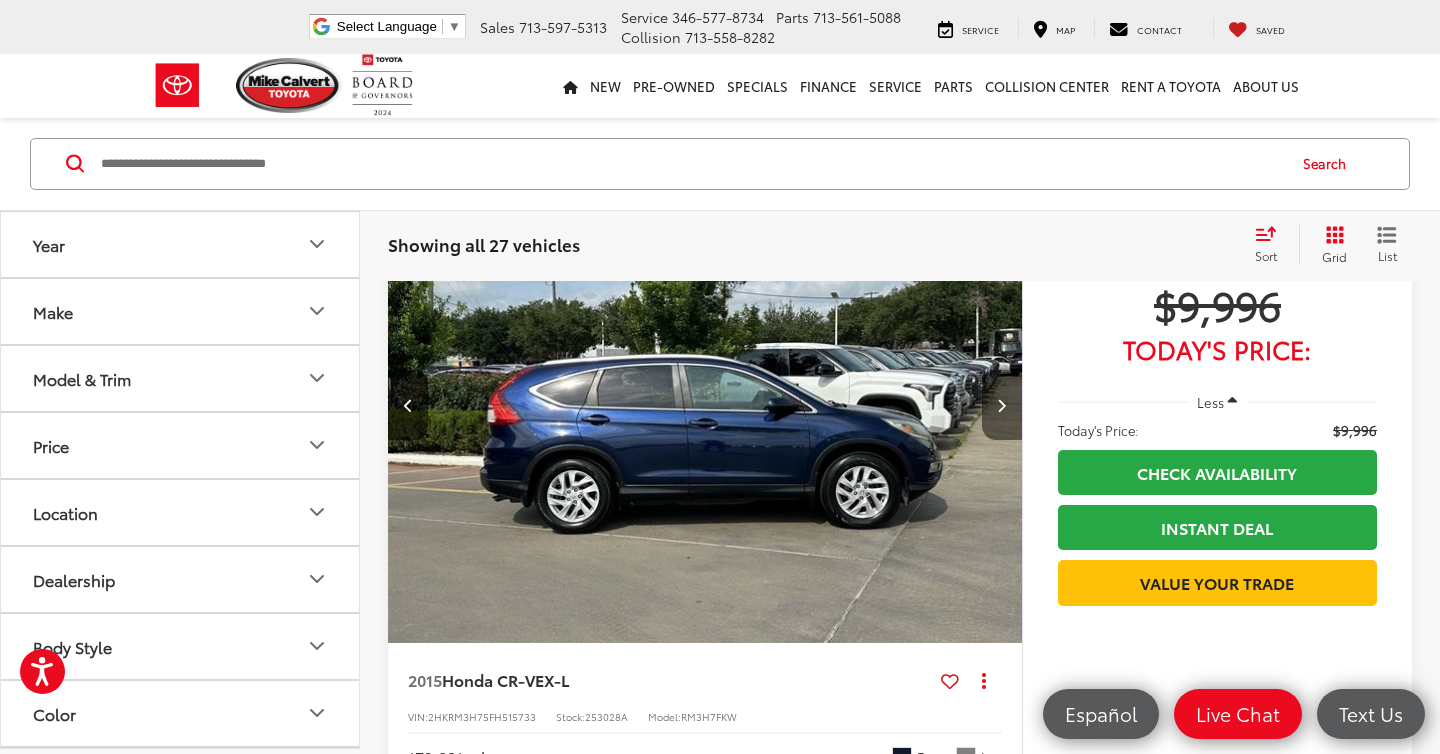 click at bounding box center (1001, 405) 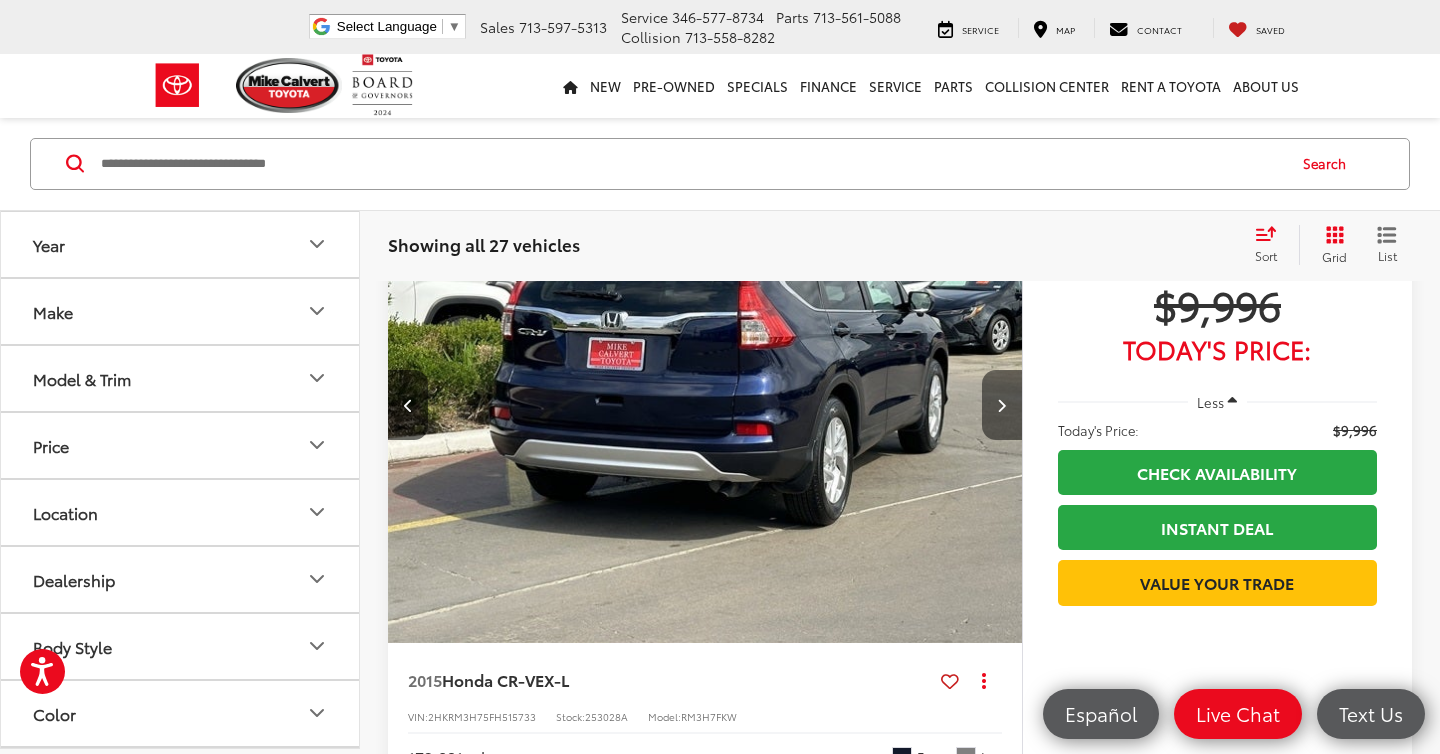click at bounding box center (1001, 405) 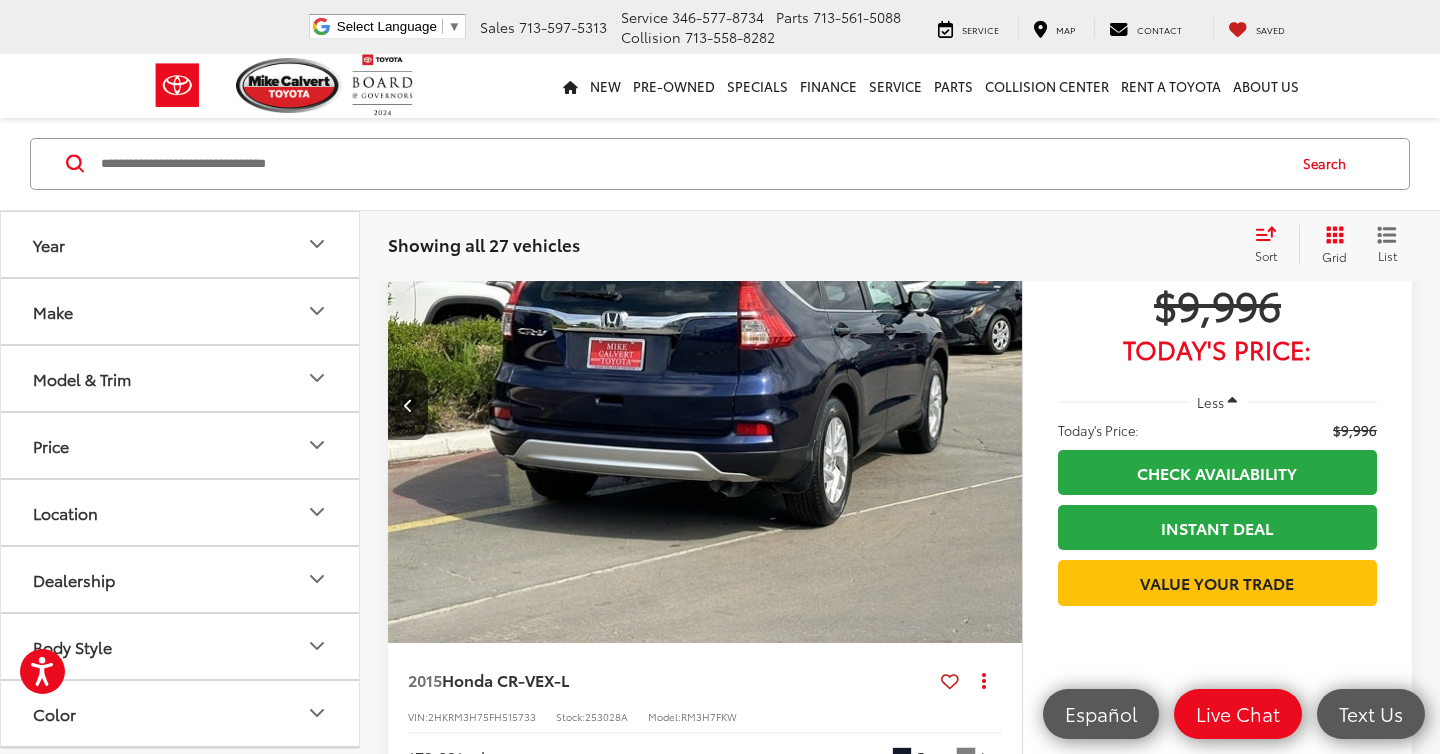 scroll, scrollTop: 0, scrollLeft: 3185, axis: horizontal 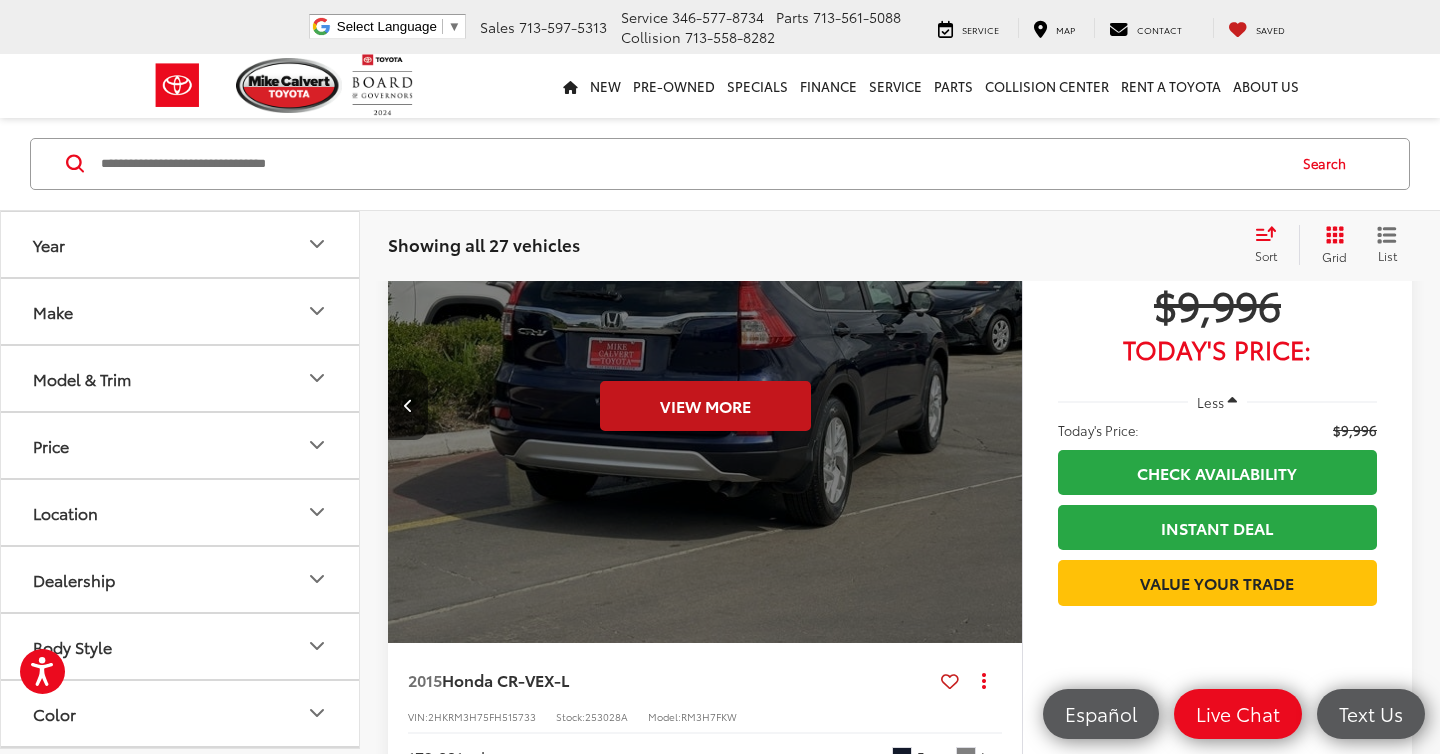 click on "View More" at bounding box center [705, 406] 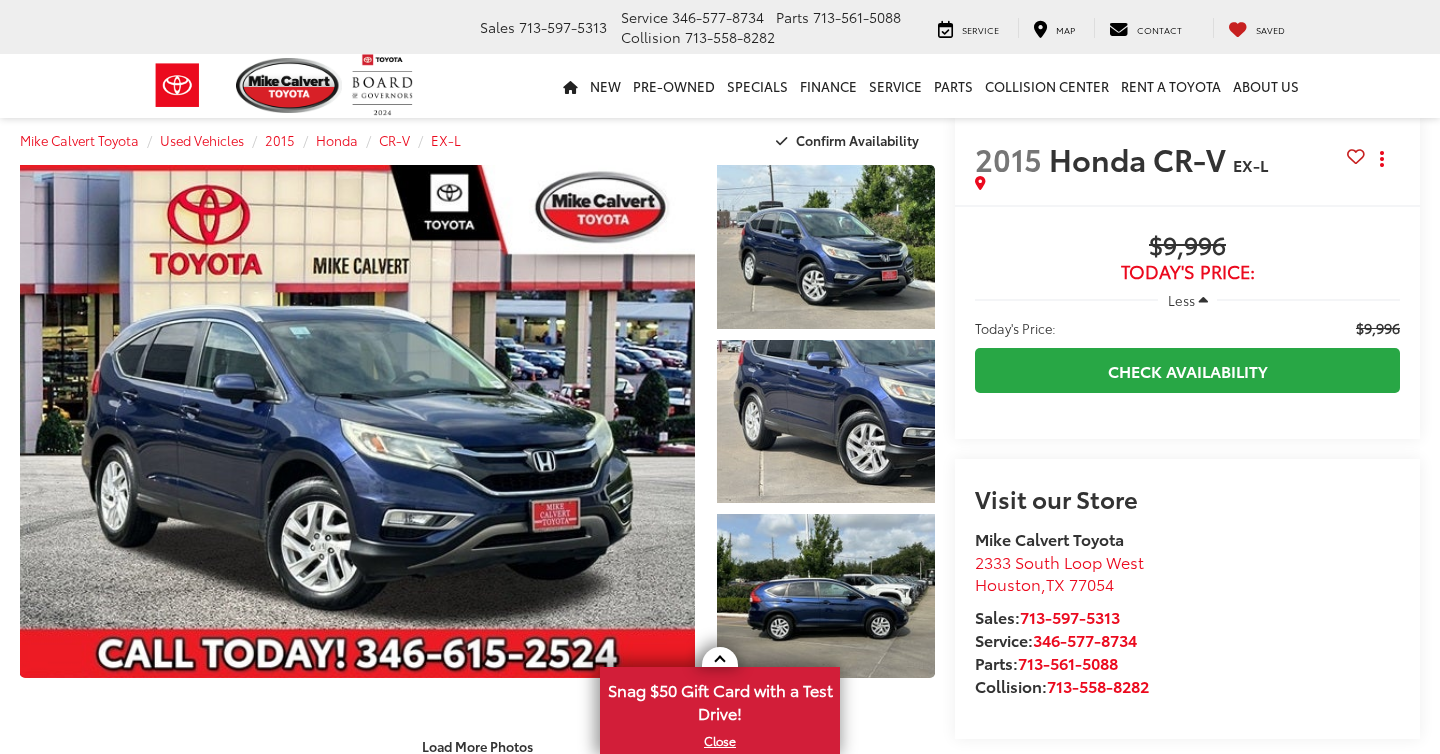 scroll, scrollTop: 212, scrollLeft: 0, axis: vertical 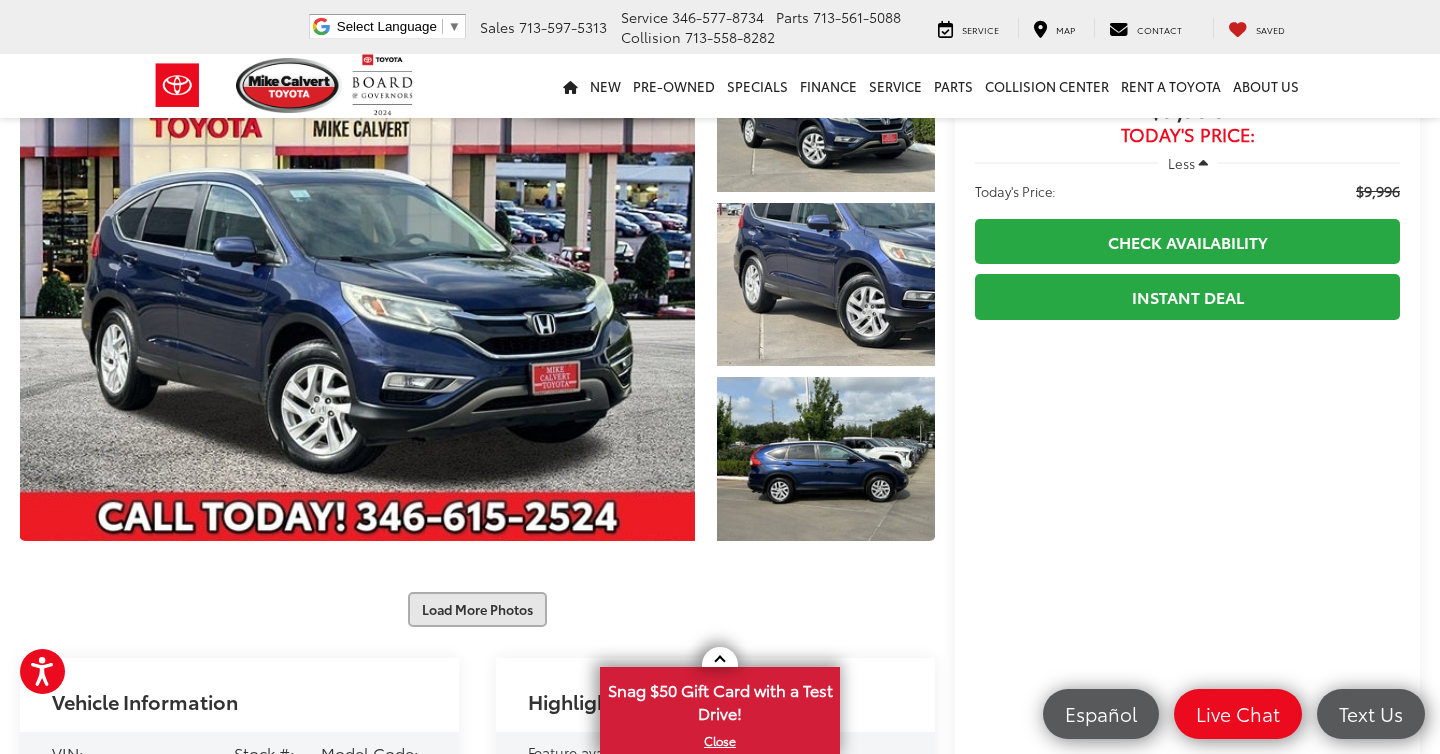 click on "Load More Photos" at bounding box center [477, 609] 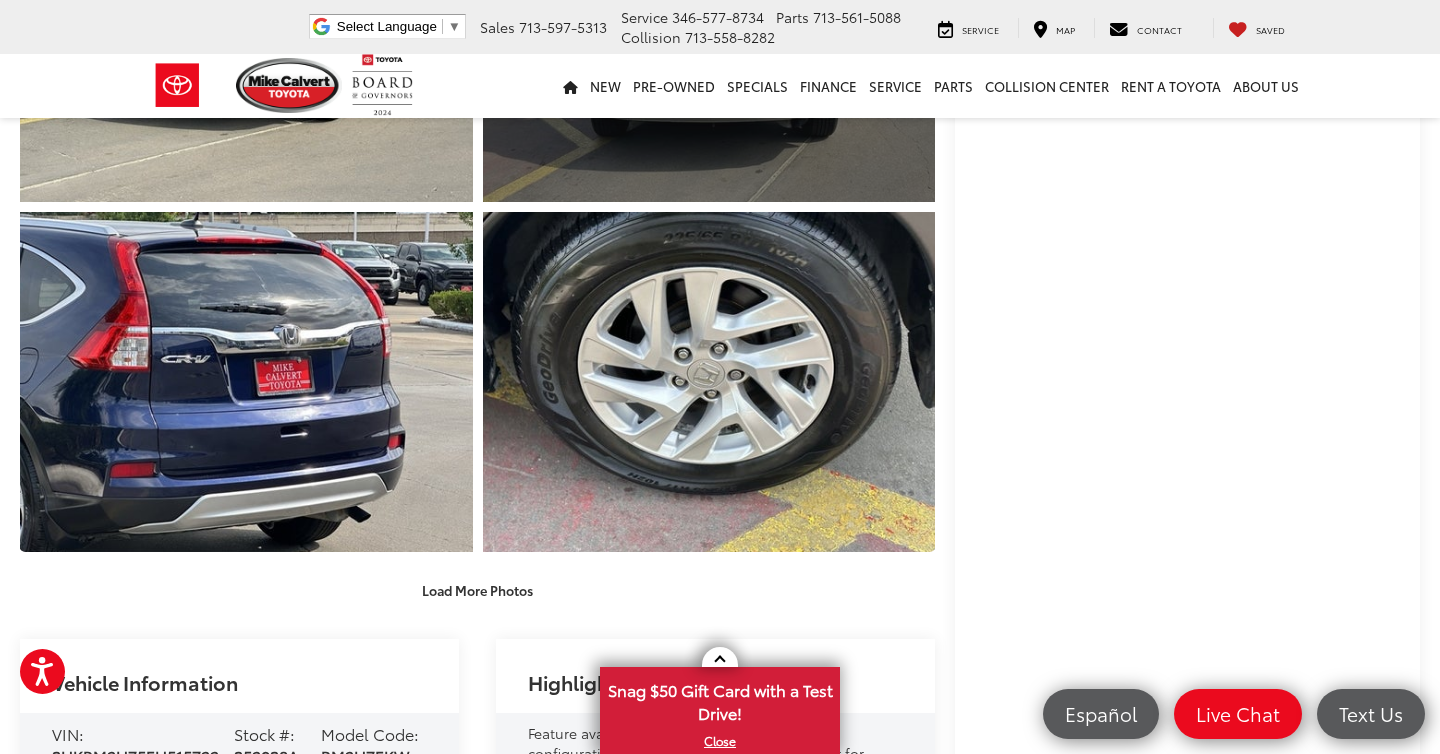 scroll, scrollTop: 861, scrollLeft: 0, axis: vertical 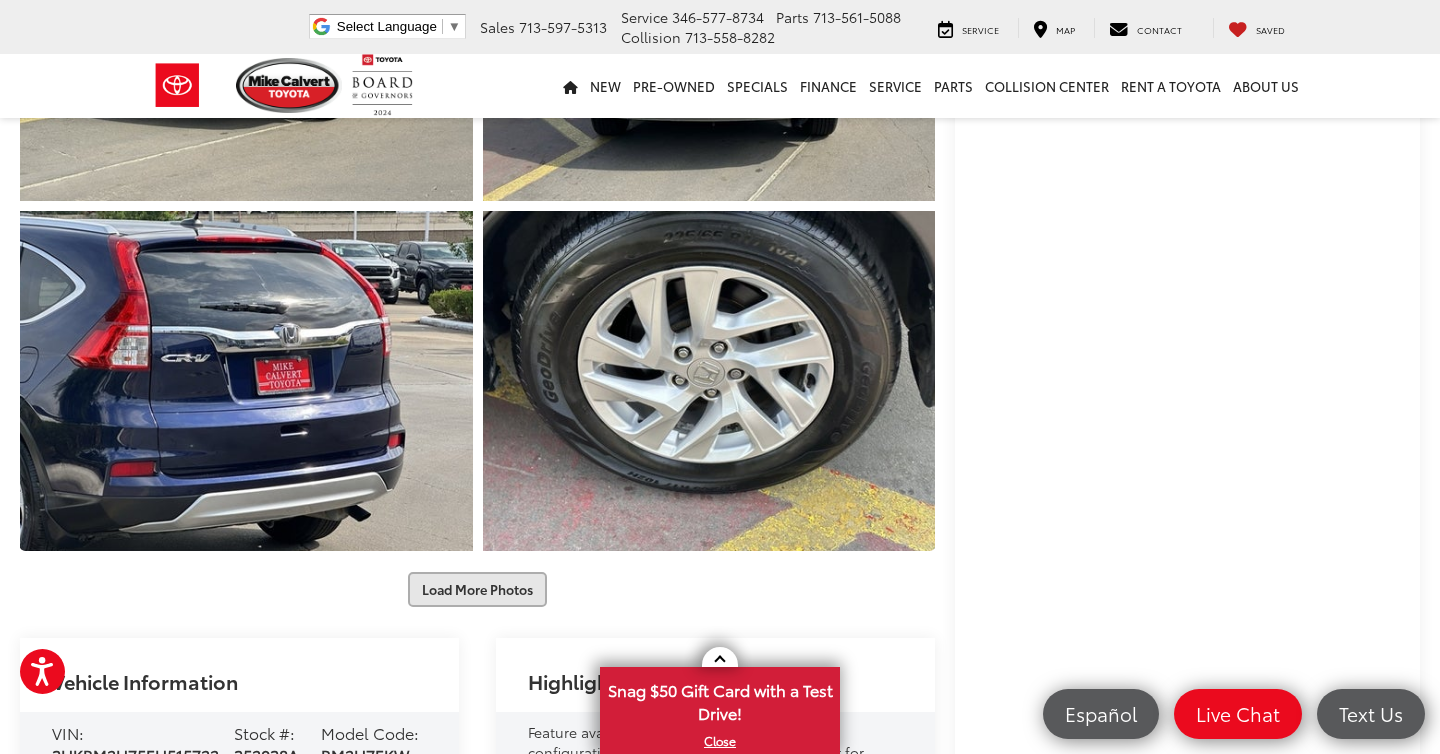 click on "Load More Photos" at bounding box center [477, 589] 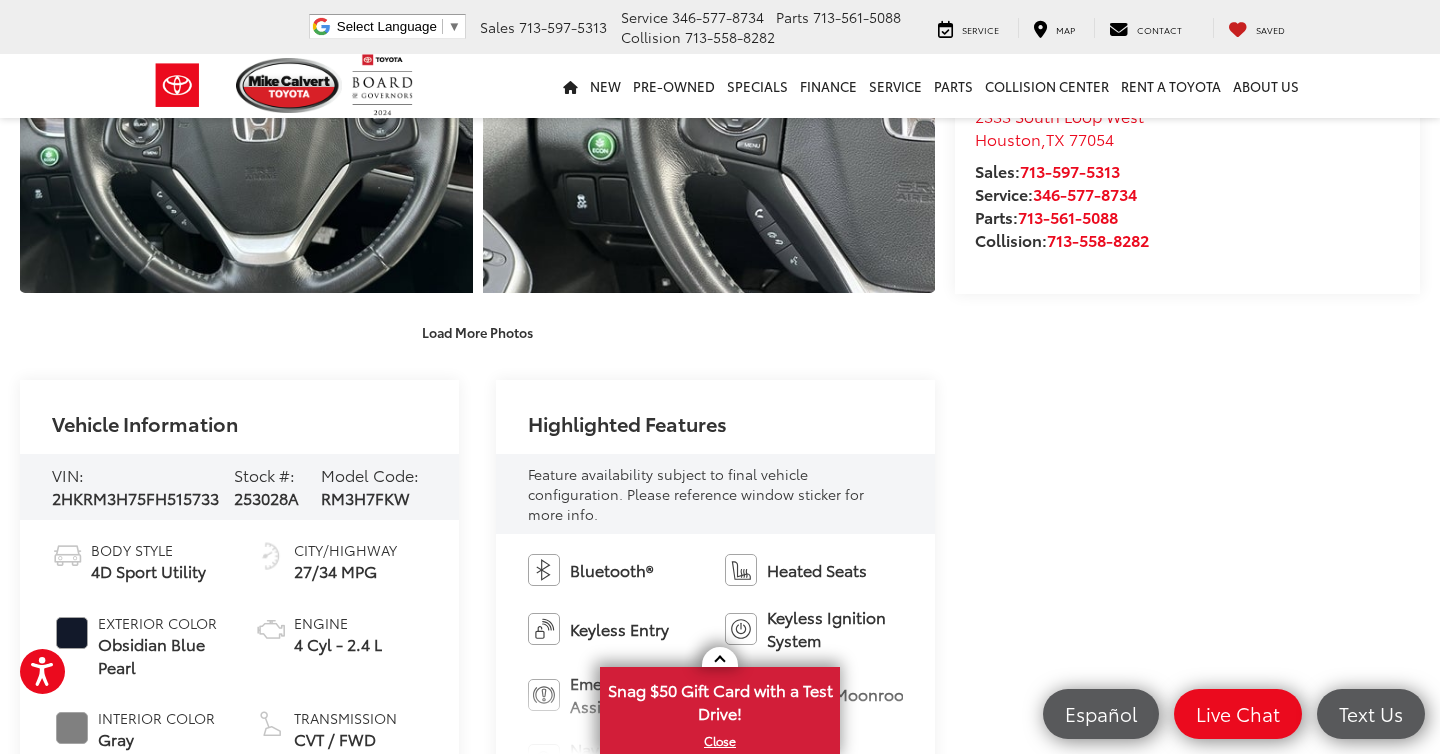 scroll, scrollTop: 1820, scrollLeft: 0, axis: vertical 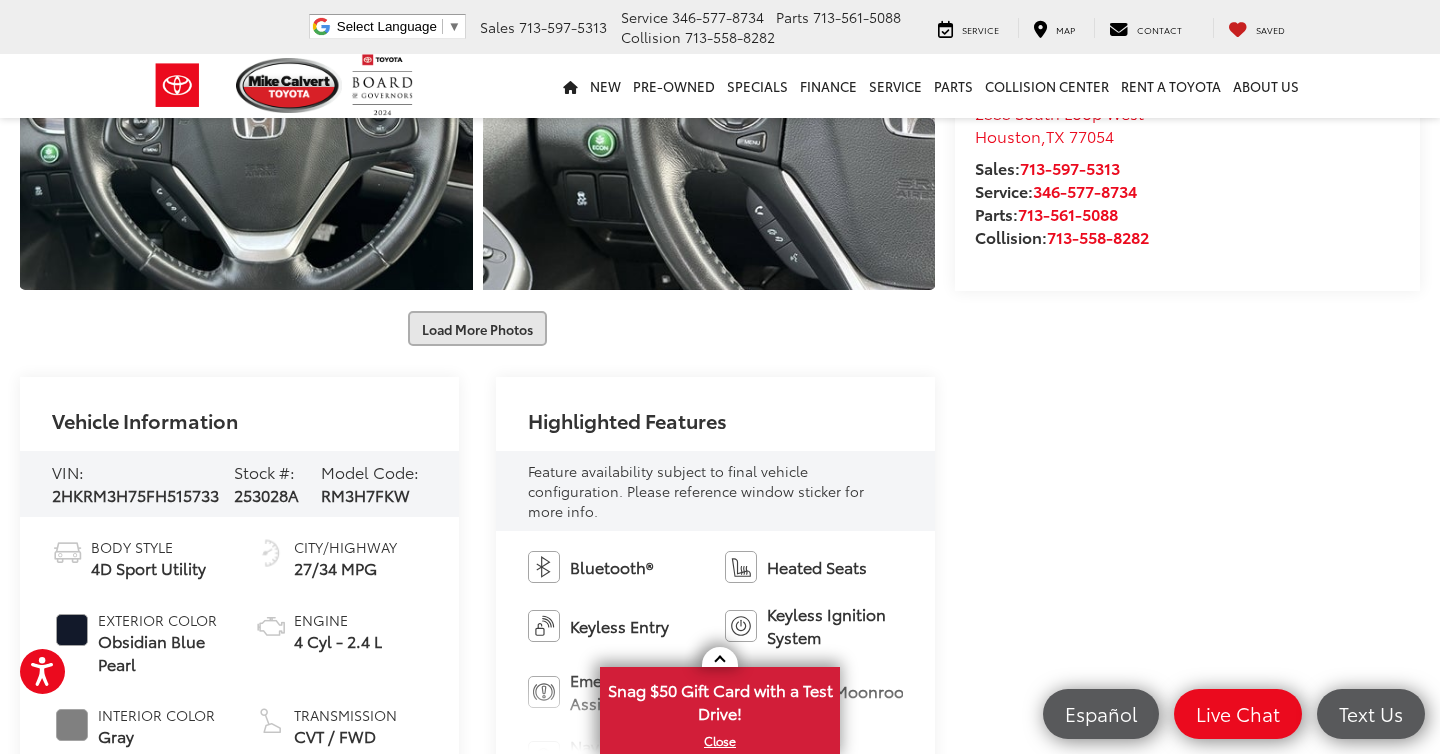 click on "Load More Photos" at bounding box center (477, 328) 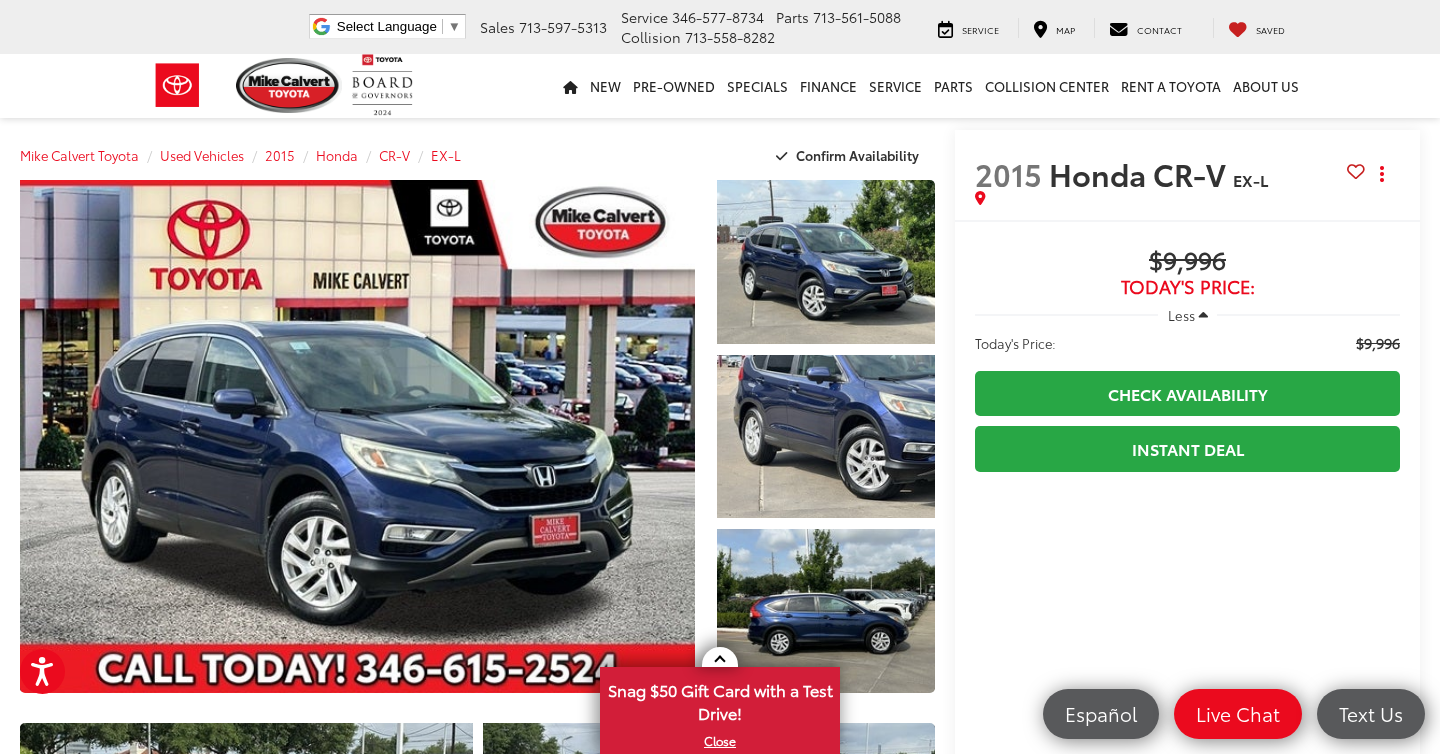 scroll, scrollTop: 0, scrollLeft: 0, axis: both 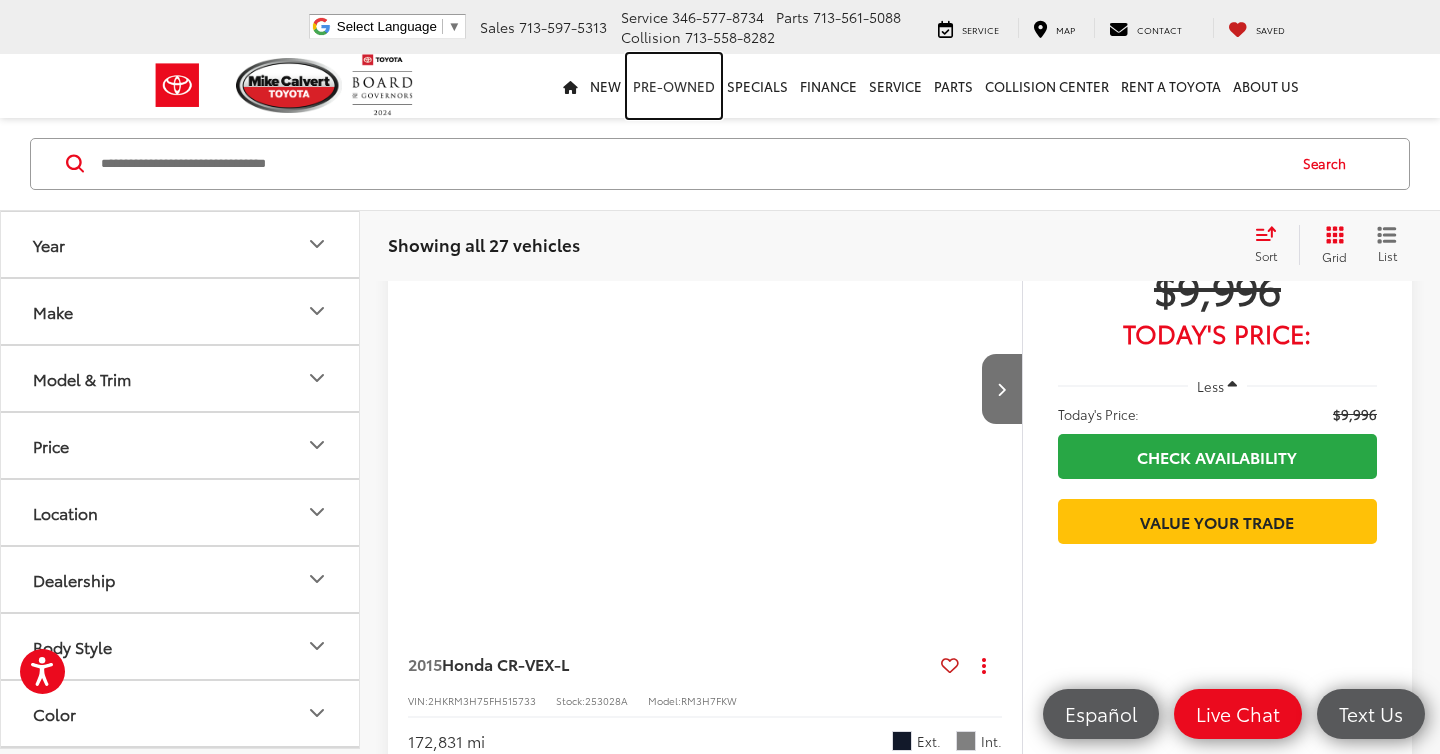 click on "Pre-Owned" at bounding box center (674, 86) 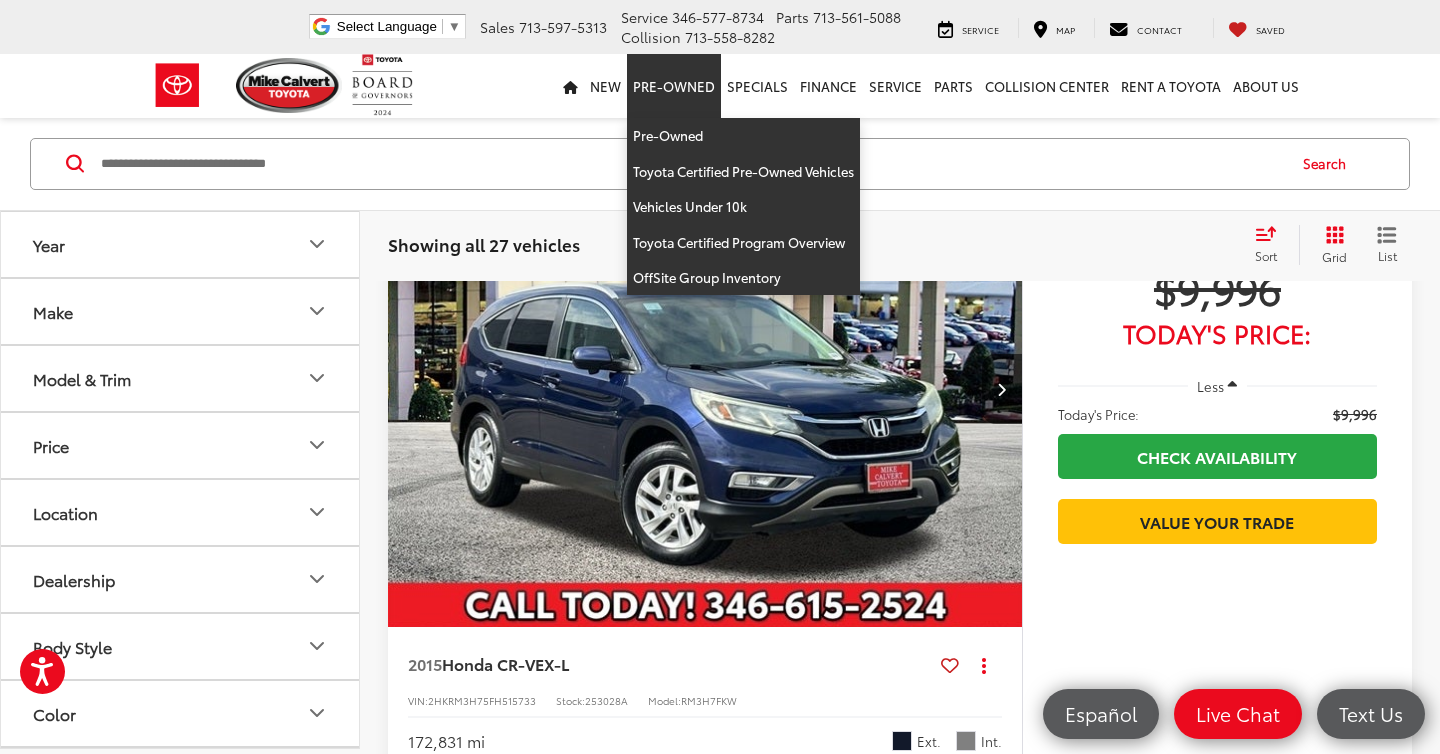 scroll, scrollTop: 883, scrollLeft: 0, axis: vertical 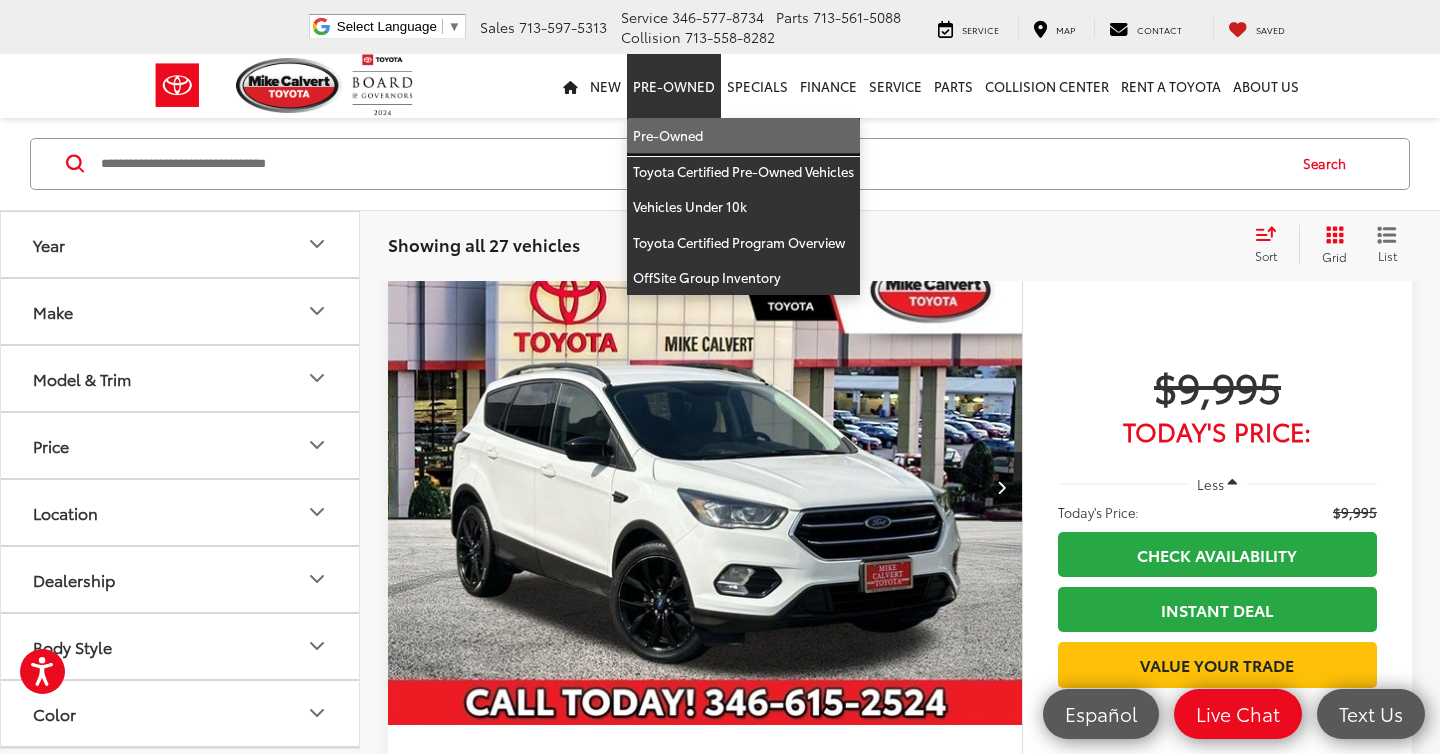 click on "Pre-Owned" at bounding box center (743, 136) 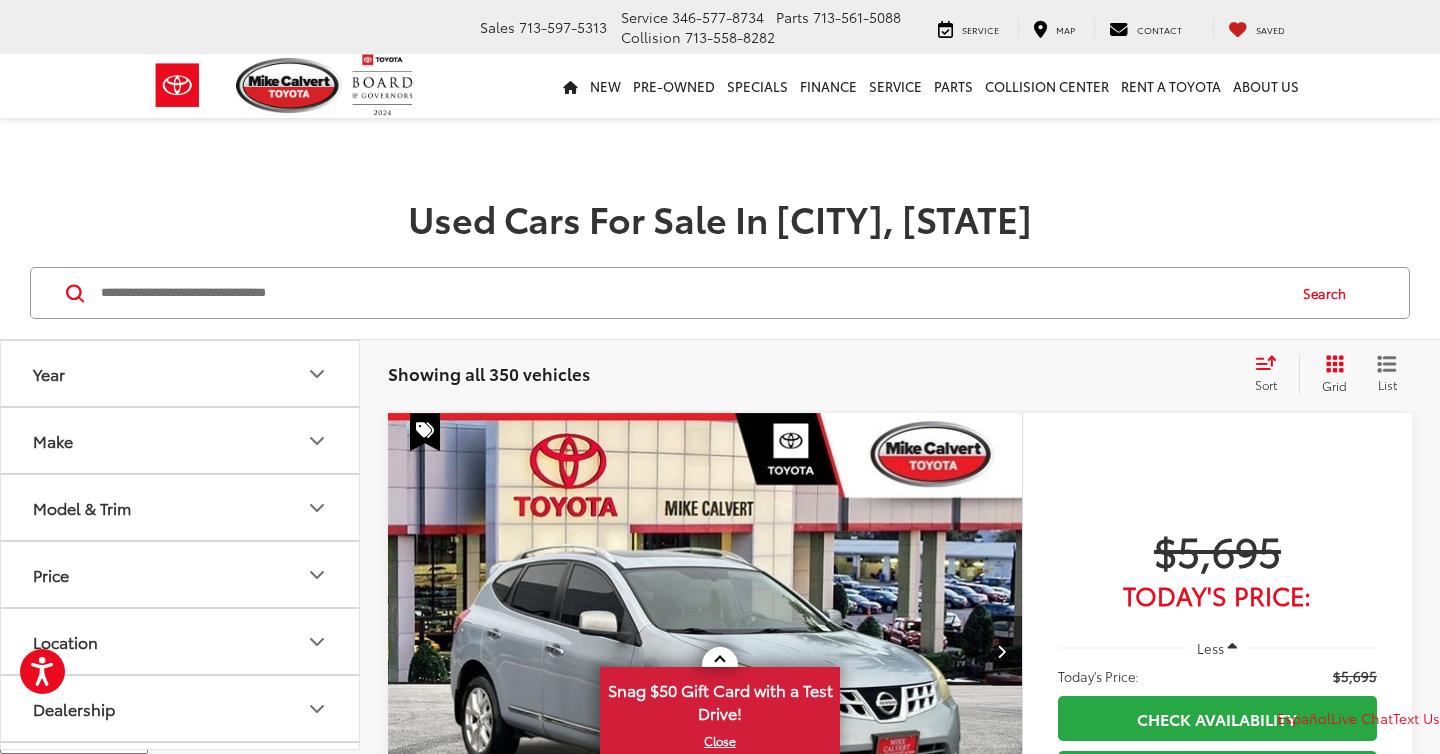 scroll, scrollTop: 0, scrollLeft: 0, axis: both 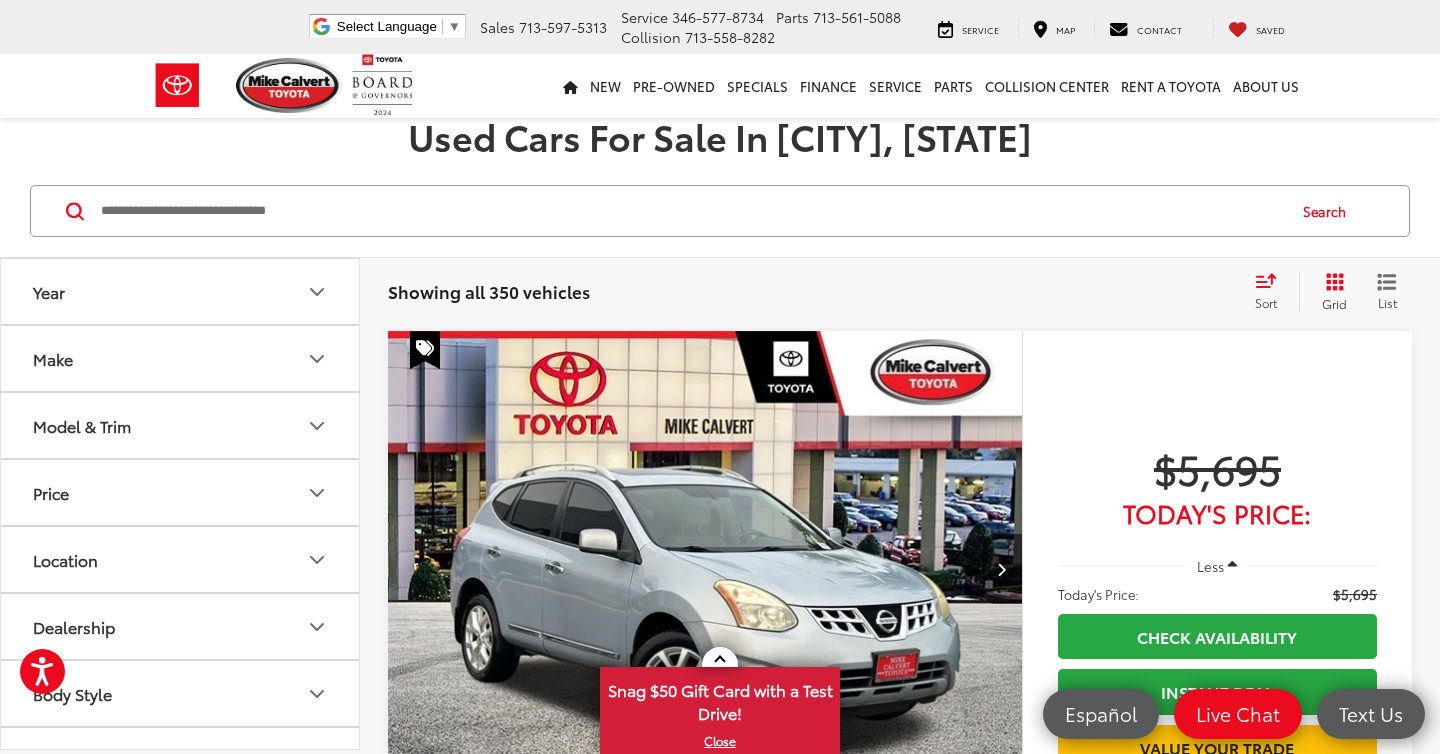 click 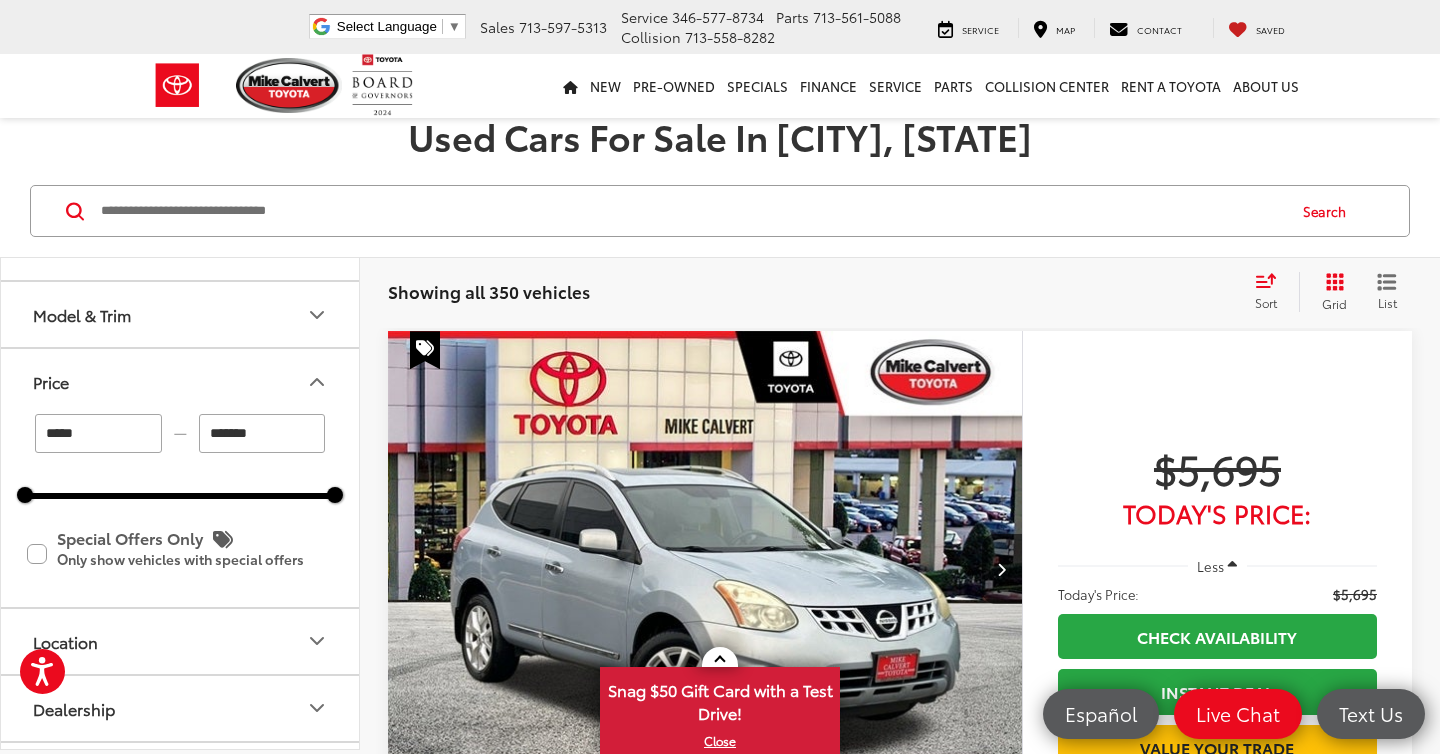 scroll, scrollTop: 109, scrollLeft: 0, axis: vertical 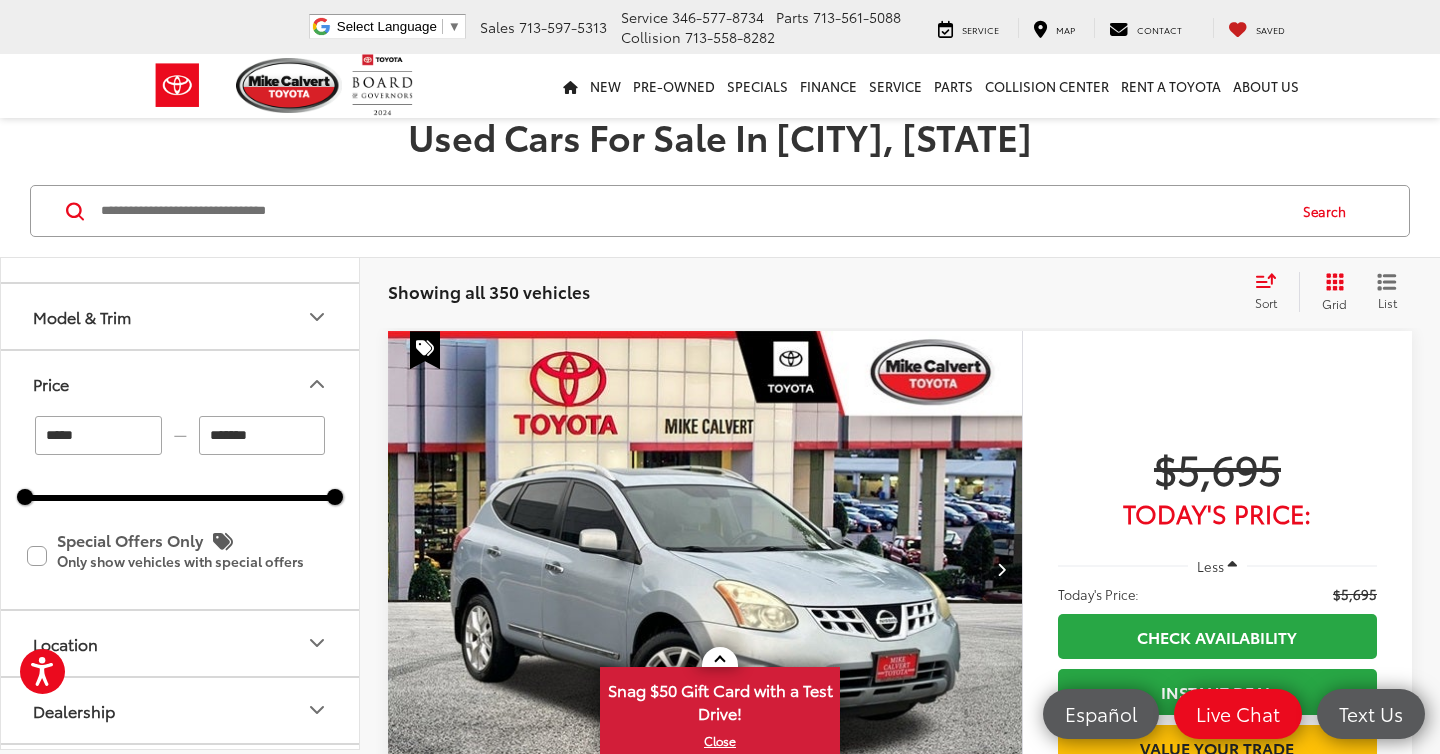 click at bounding box center (691, 211) 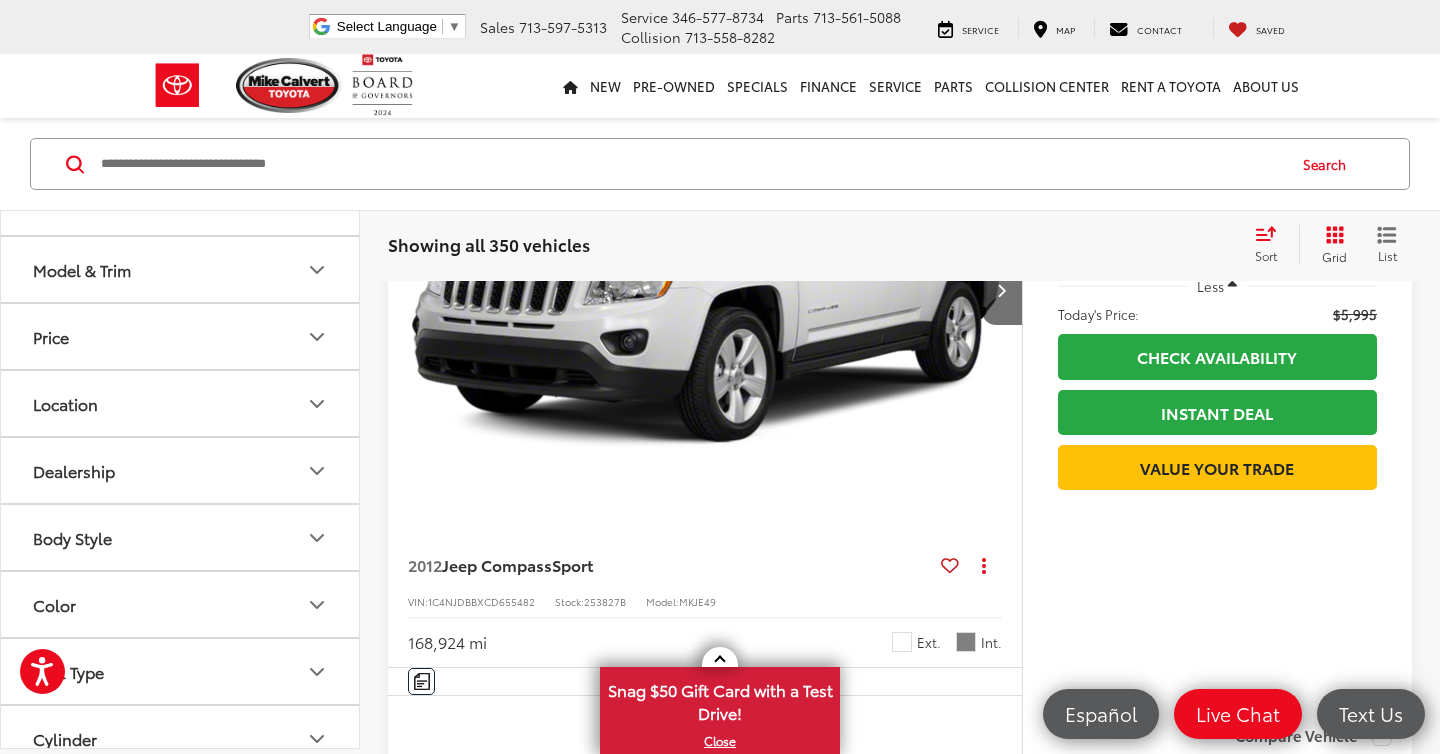scroll, scrollTop: 1918, scrollLeft: 0, axis: vertical 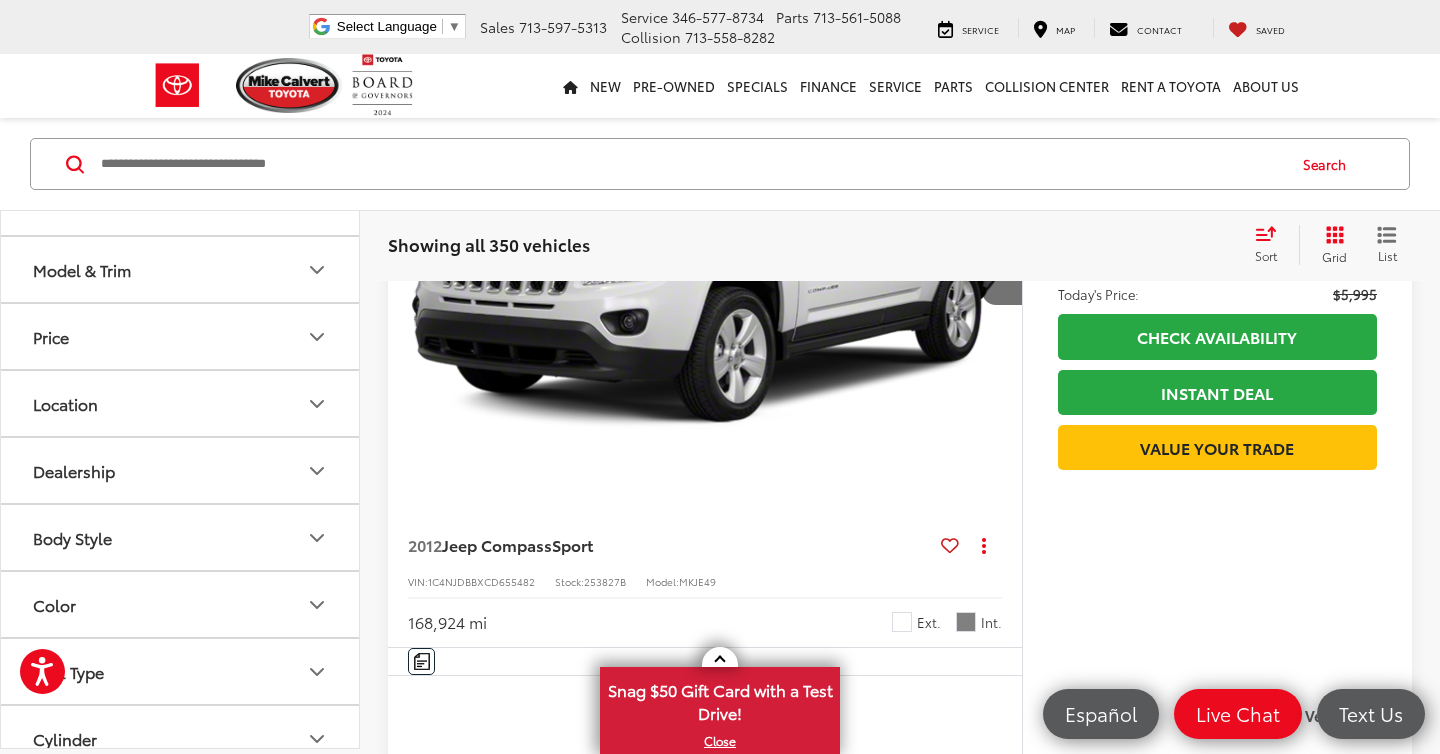 click 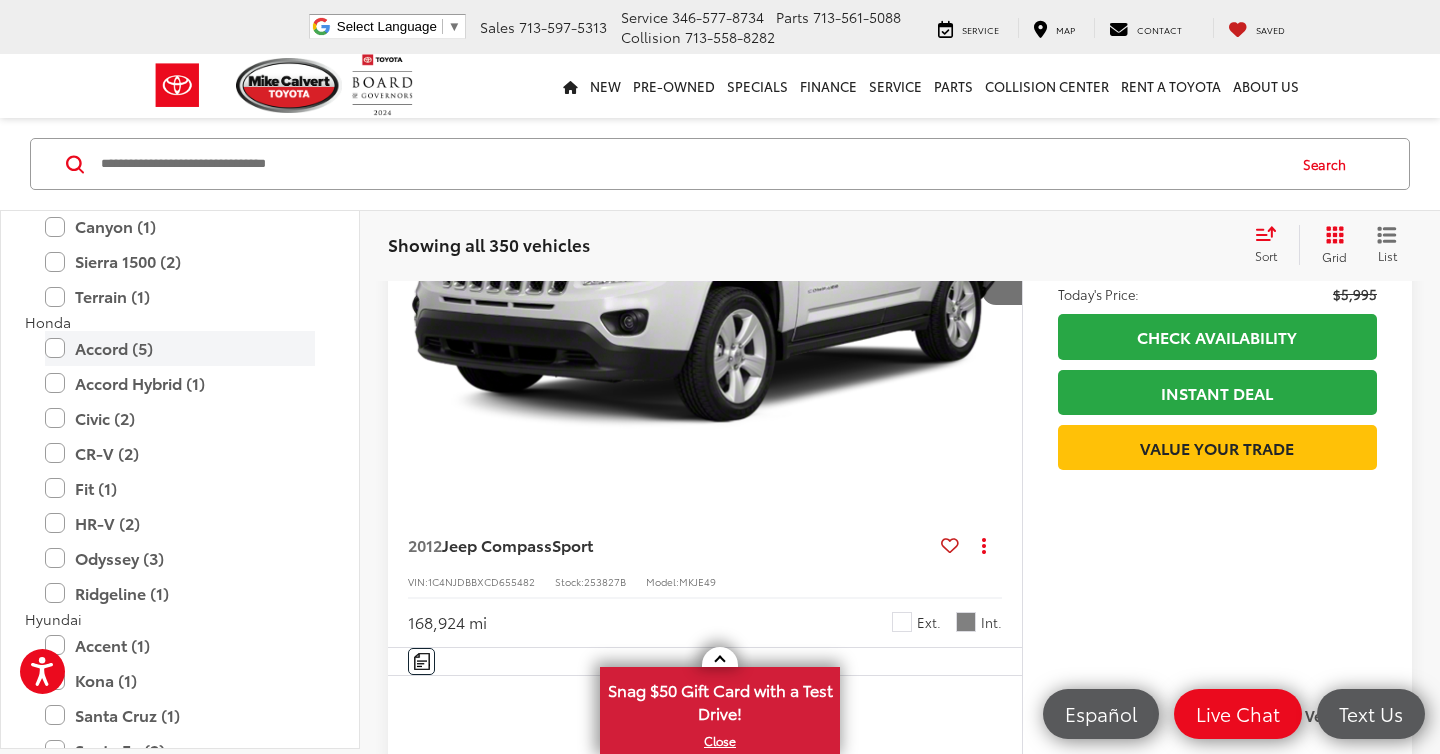 scroll, scrollTop: 1535, scrollLeft: 0, axis: vertical 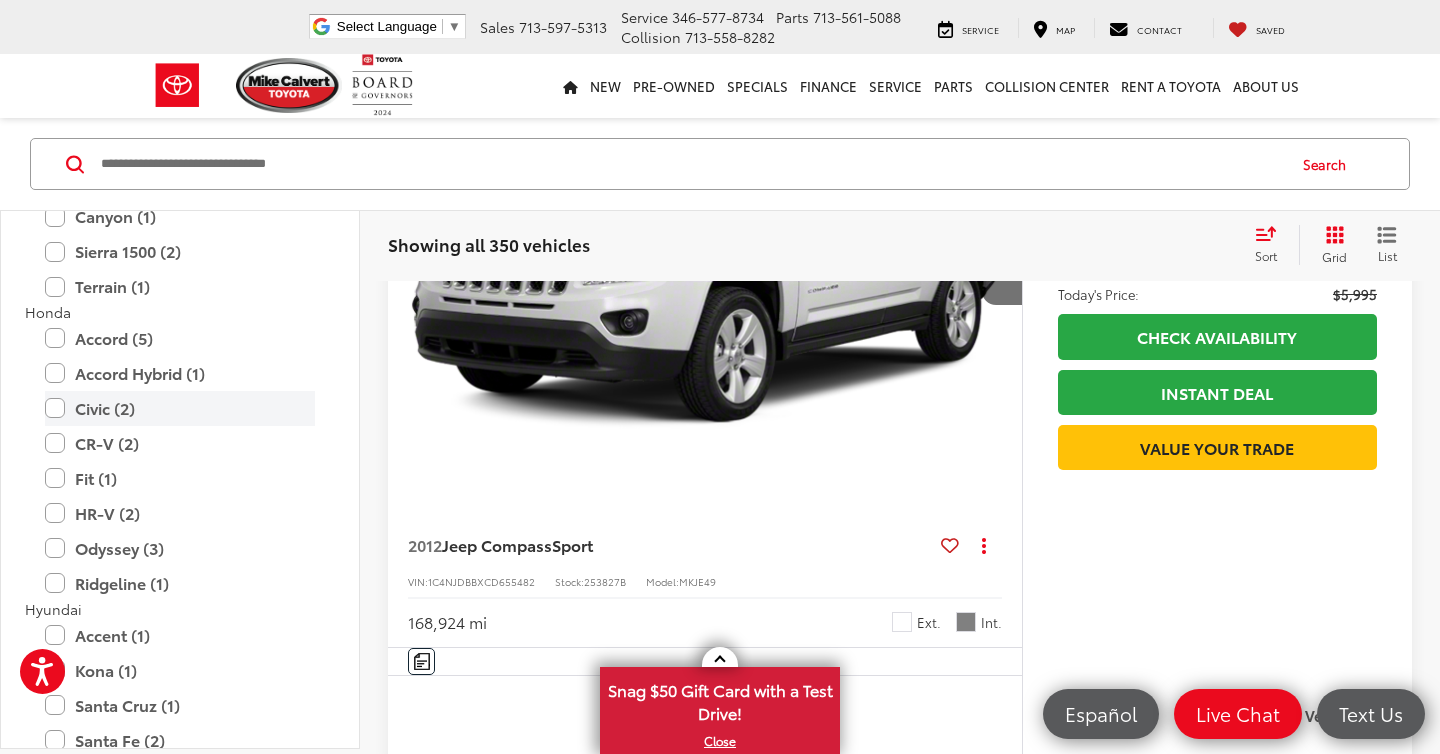 click on "Civic (2)" at bounding box center (180, 408) 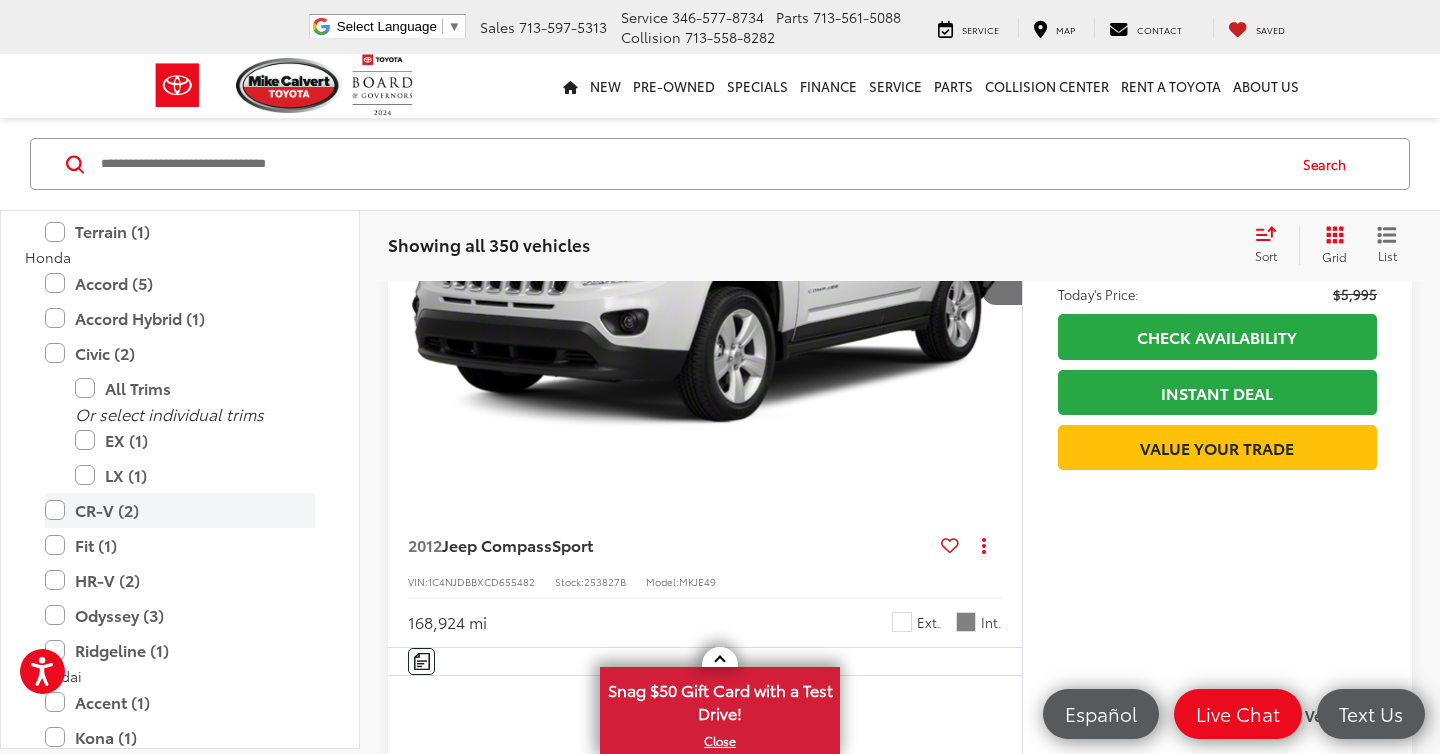 scroll, scrollTop: 1597, scrollLeft: 0, axis: vertical 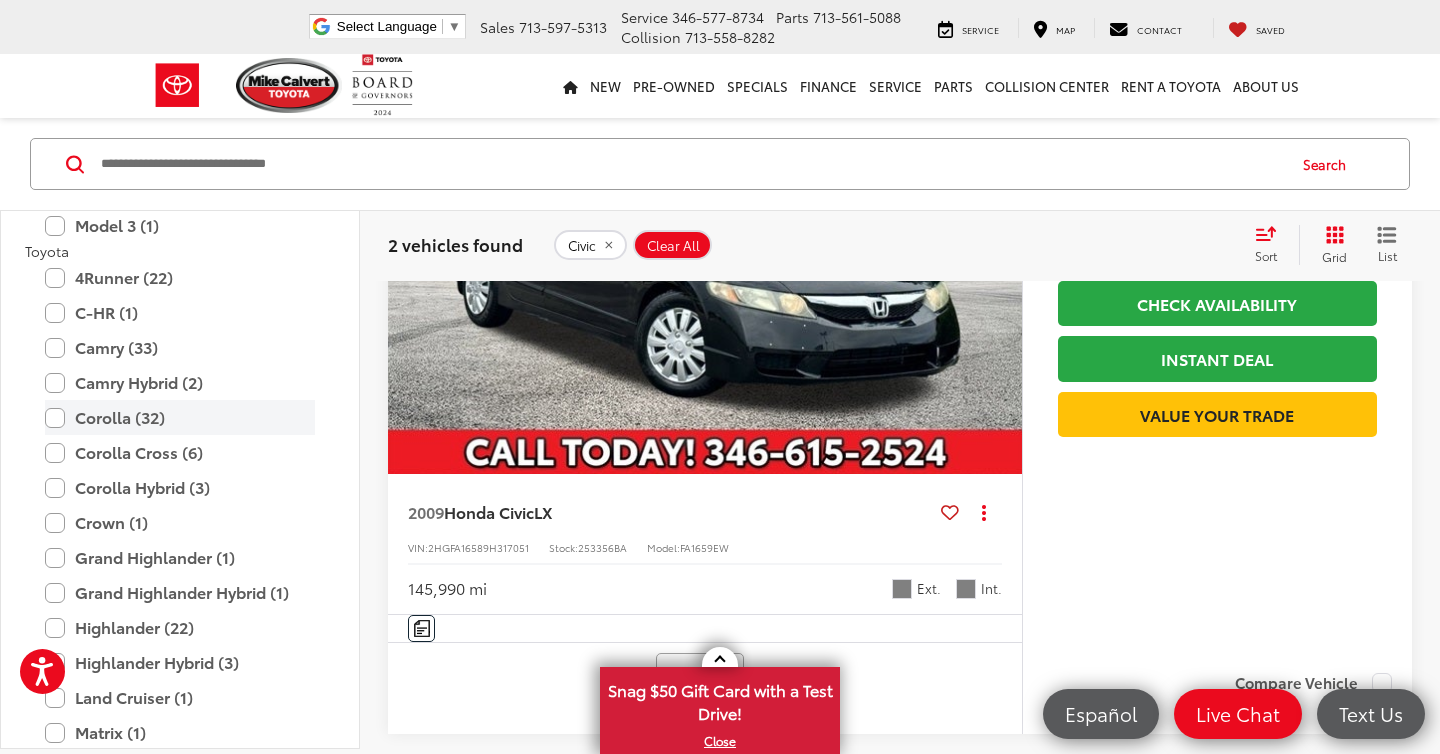 click on "Corolla (32)" at bounding box center [180, 417] 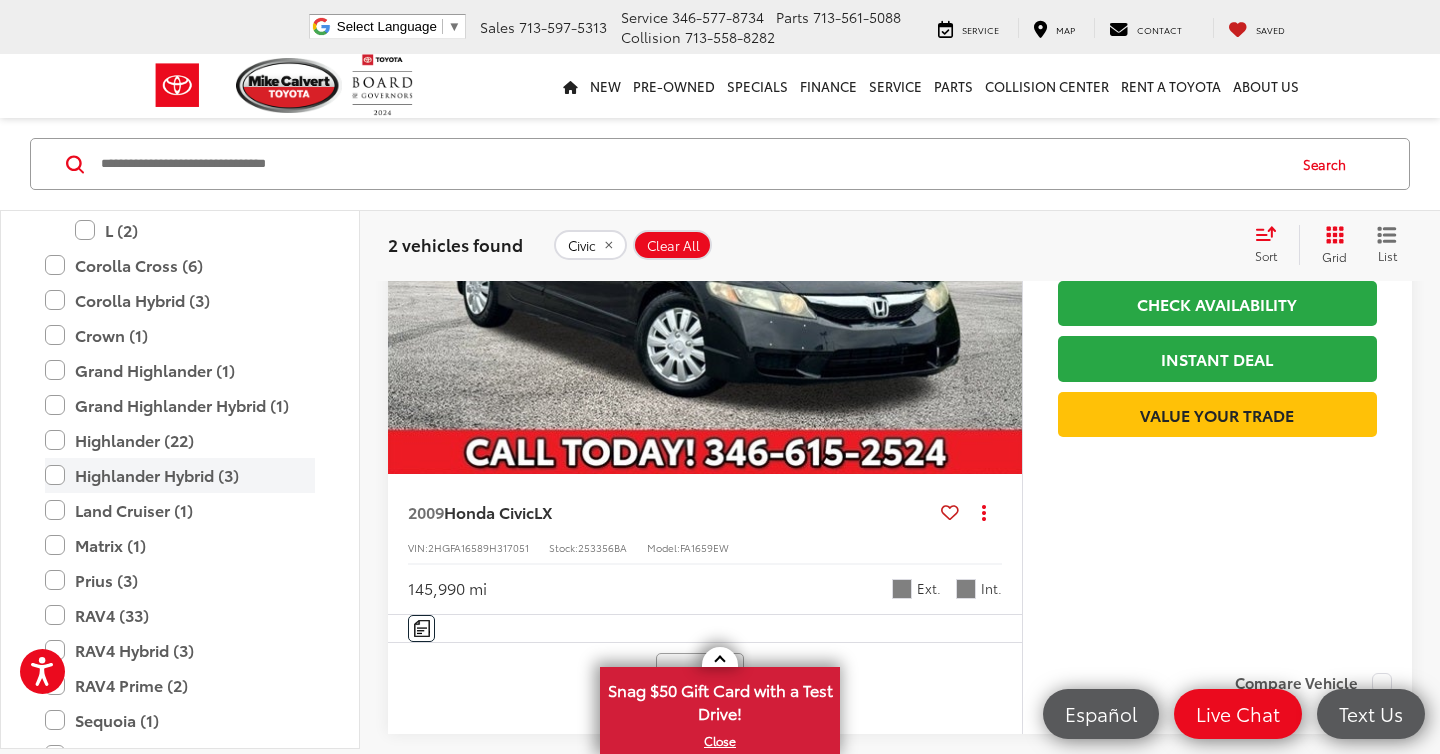 scroll, scrollTop: 3934, scrollLeft: 0, axis: vertical 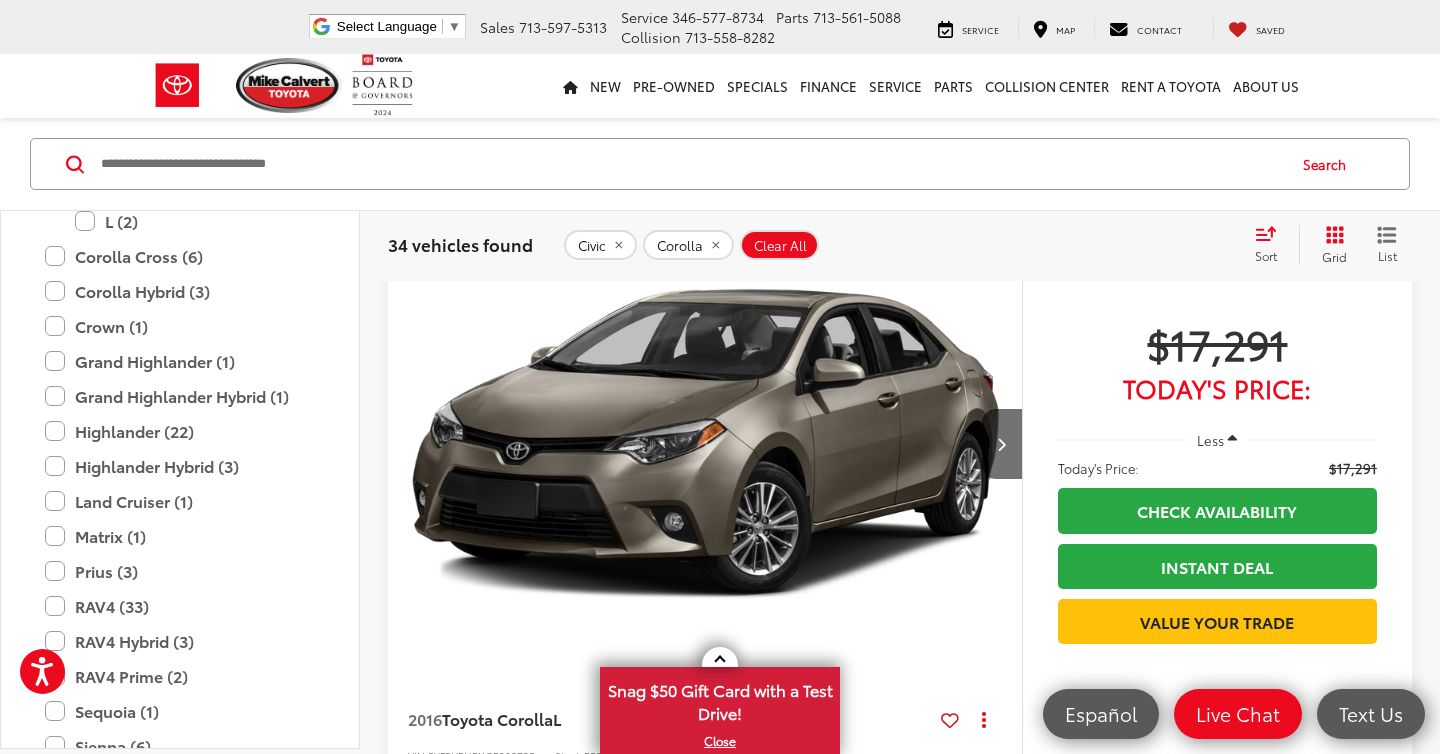 click at bounding box center (705, 445) 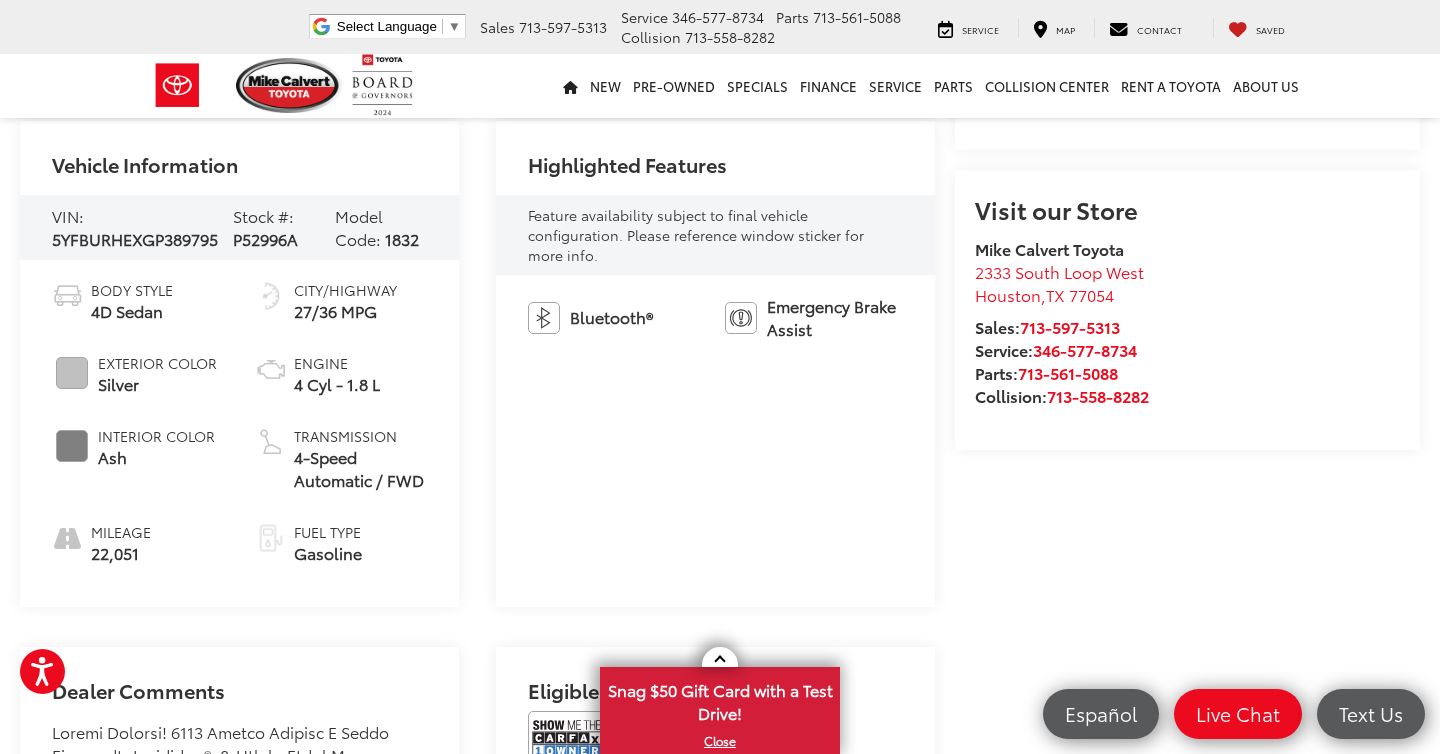 scroll, scrollTop: 773, scrollLeft: 0, axis: vertical 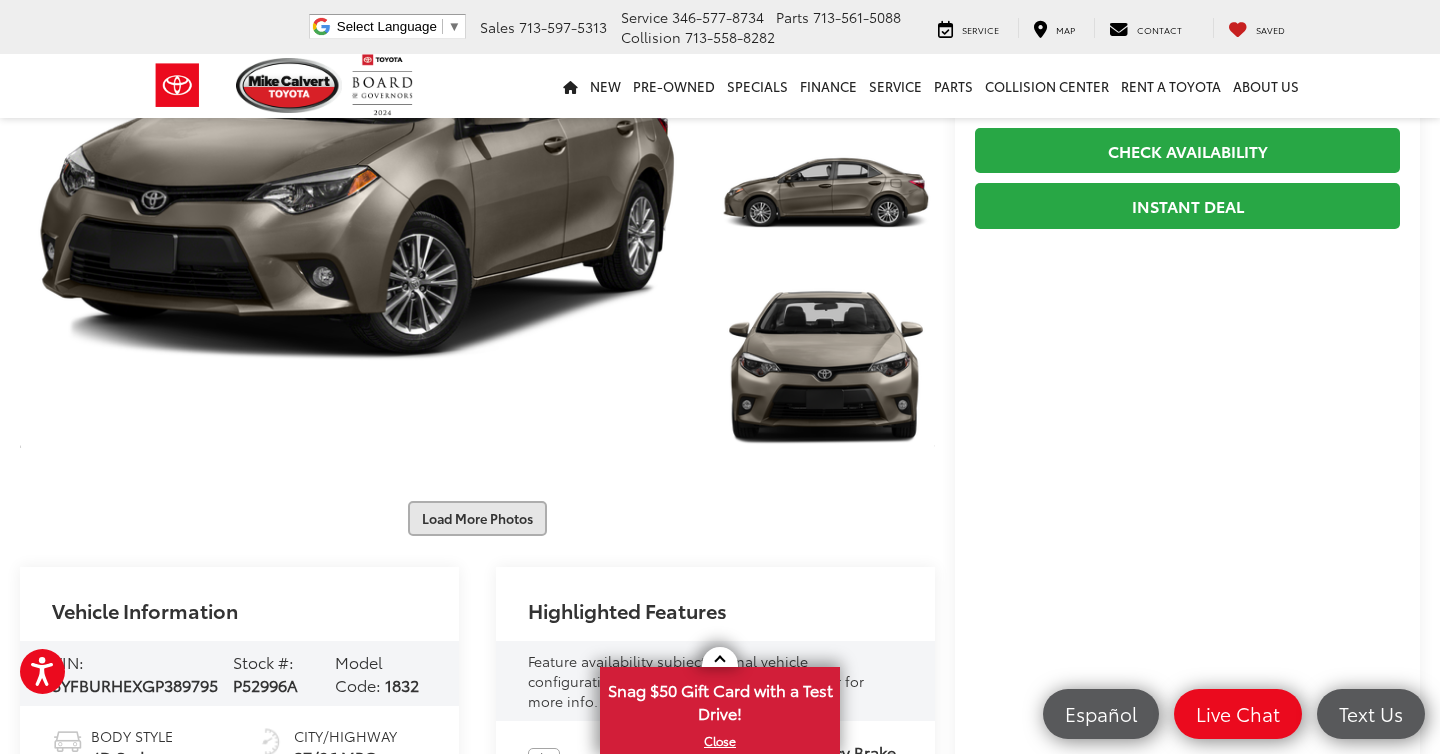 click on "Load More Photos" at bounding box center (477, 518) 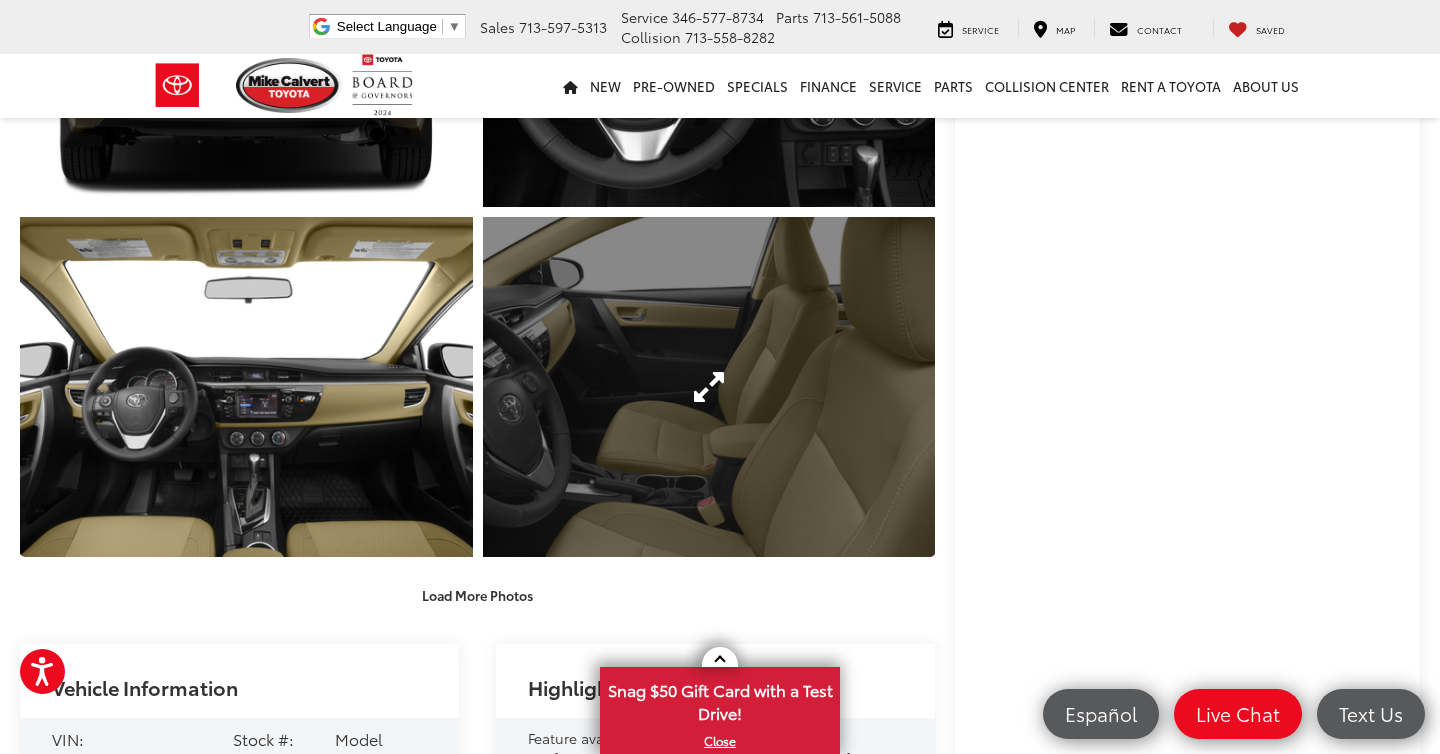 scroll, scrollTop: 856, scrollLeft: 0, axis: vertical 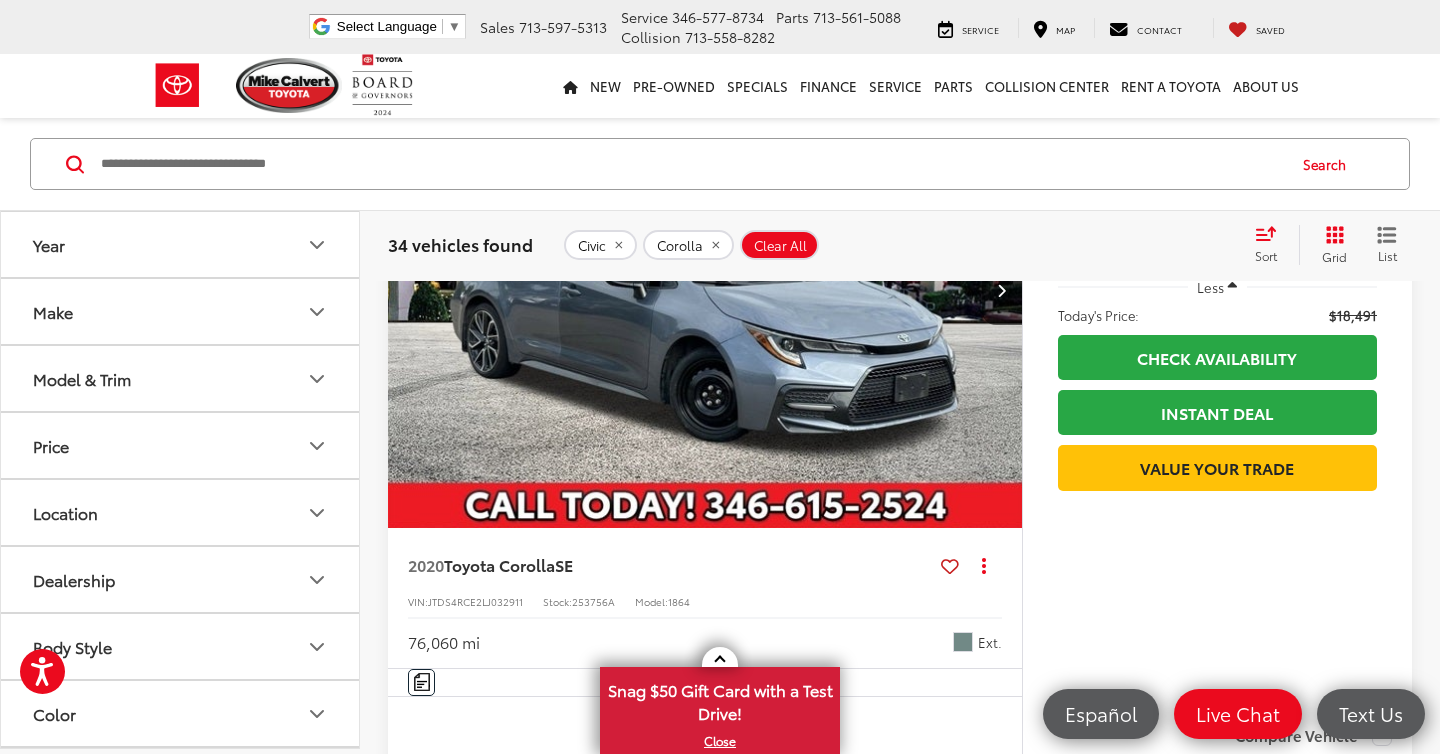 click at bounding box center [705, 291] 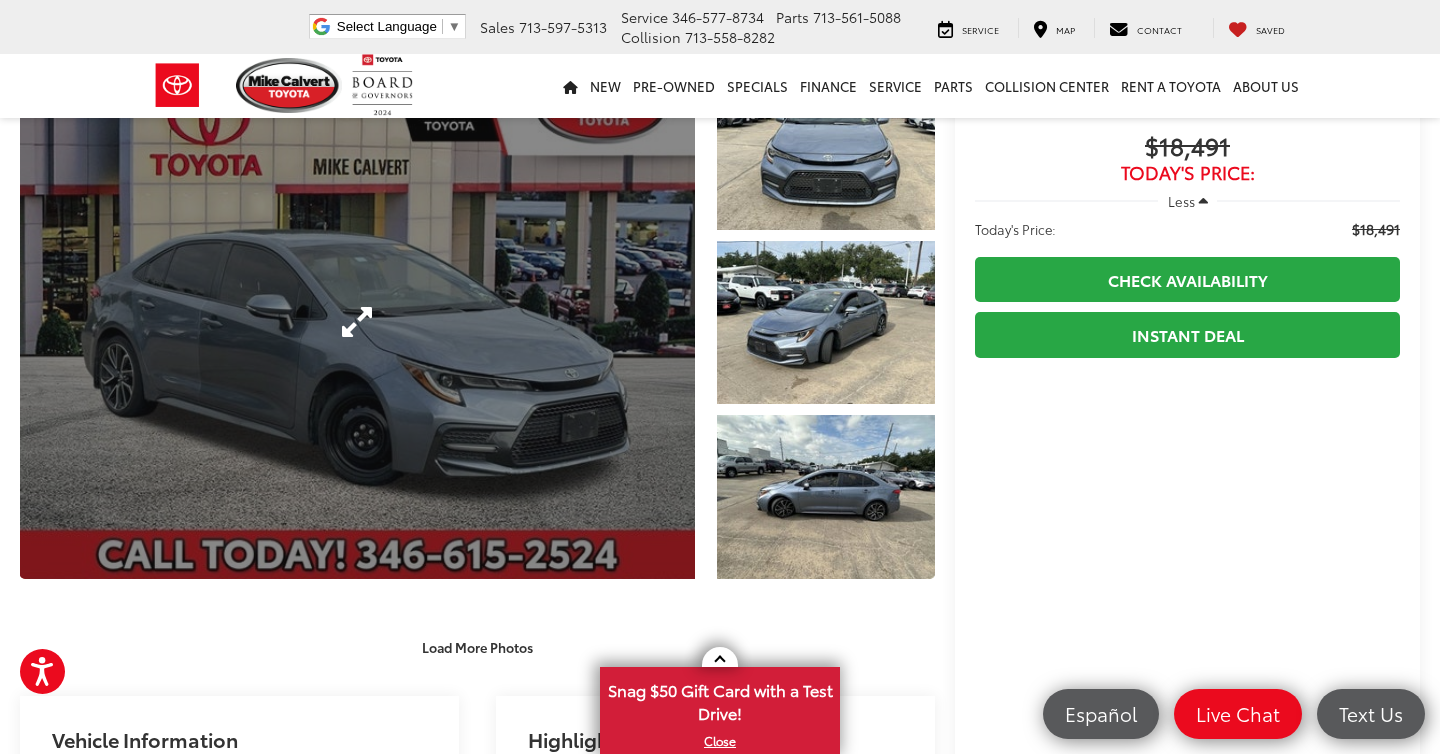 scroll, scrollTop: 155, scrollLeft: 0, axis: vertical 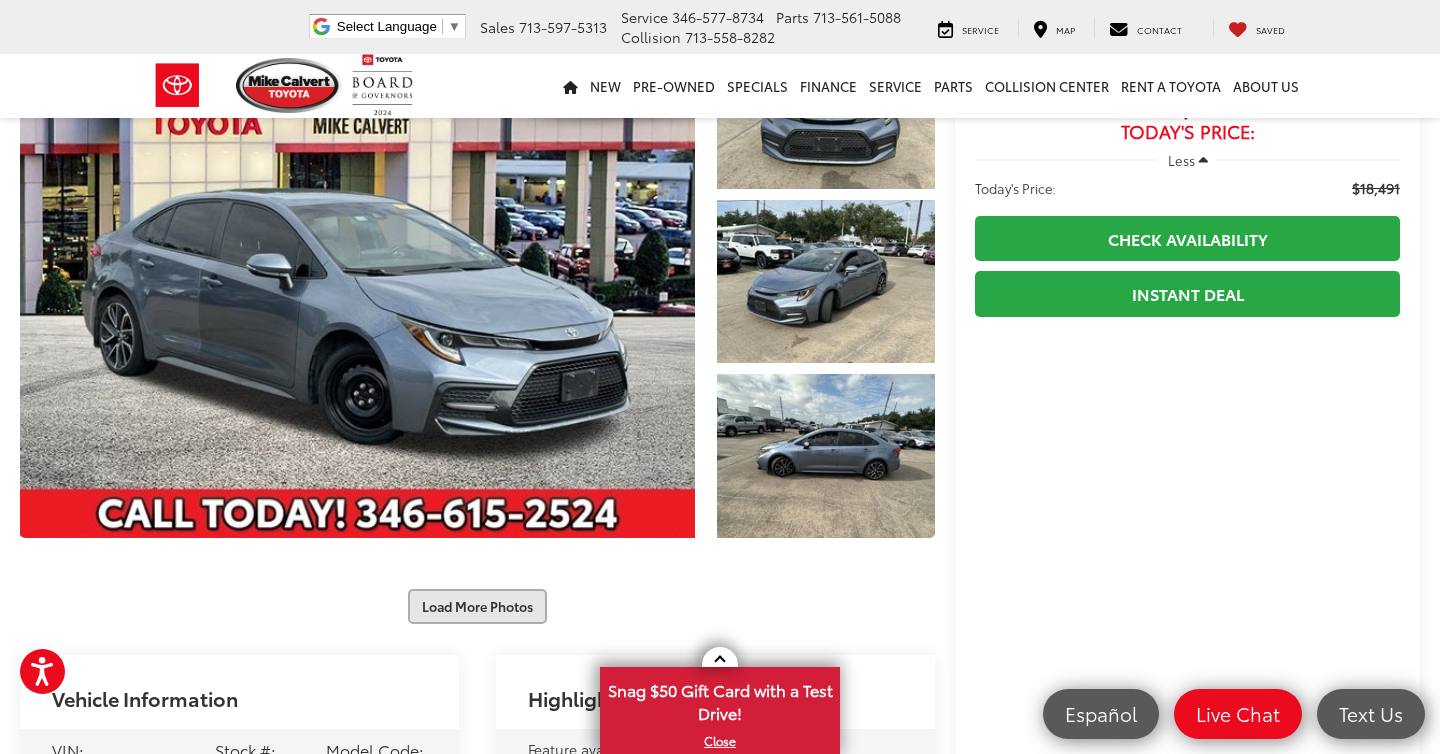 click on "Load More Photos" at bounding box center (477, 606) 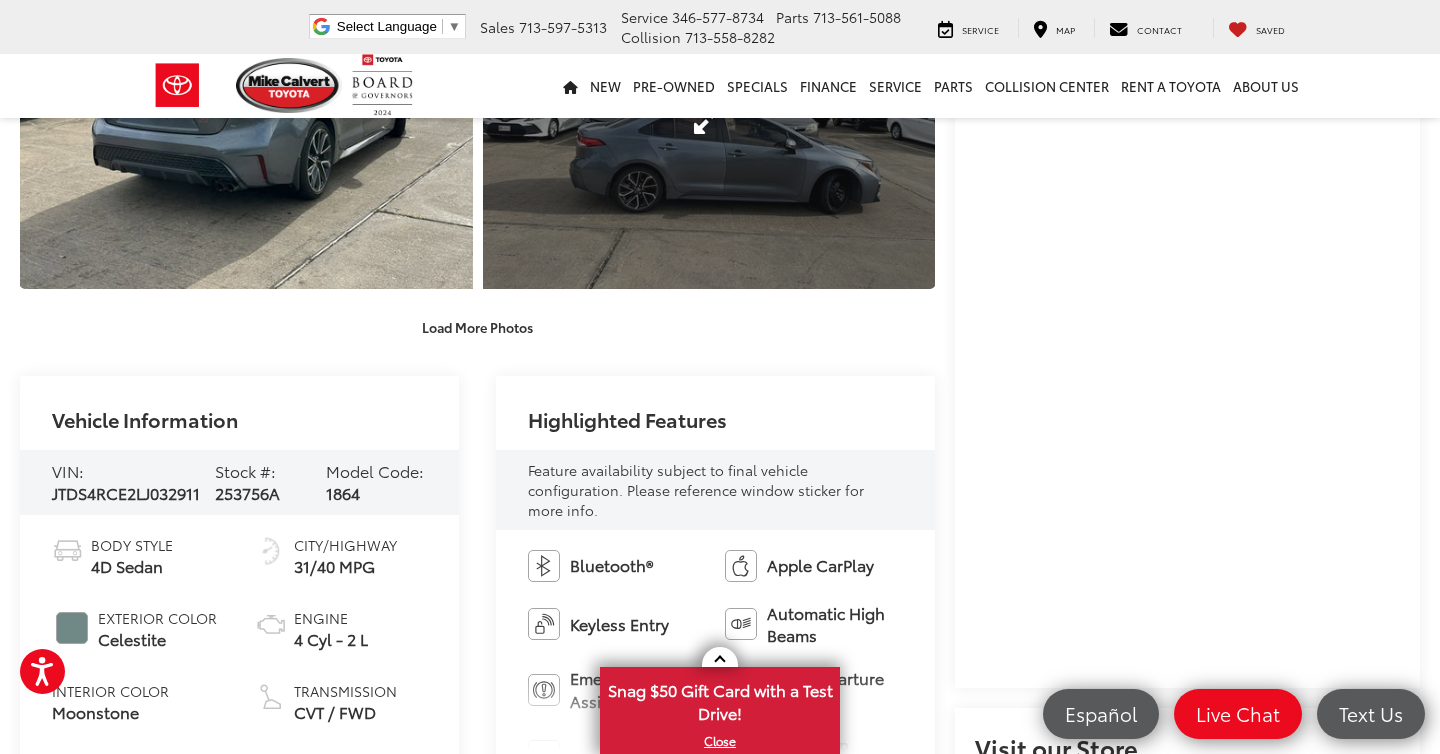 scroll, scrollTop: 1061, scrollLeft: 0, axis: vertical 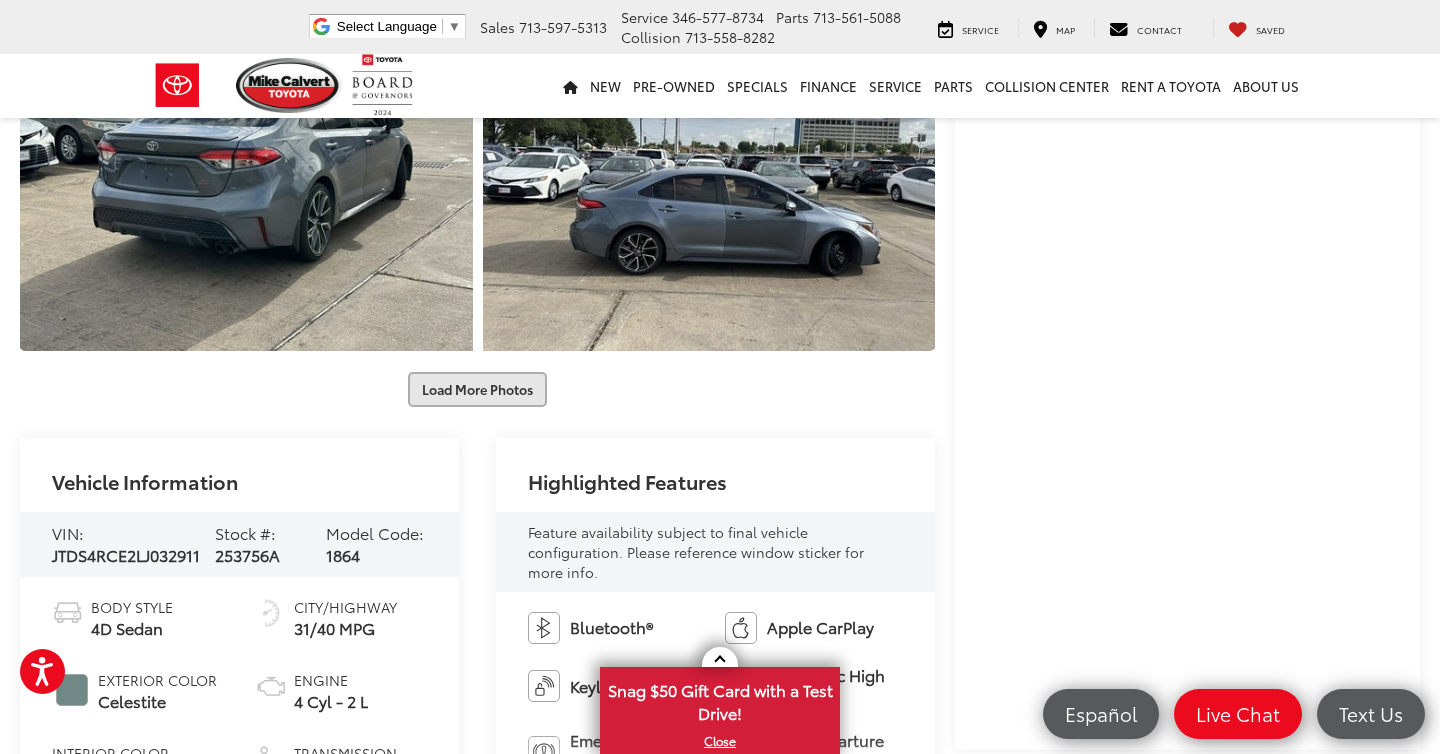 click on "Load More Photos" at bounding box center [477, 389] 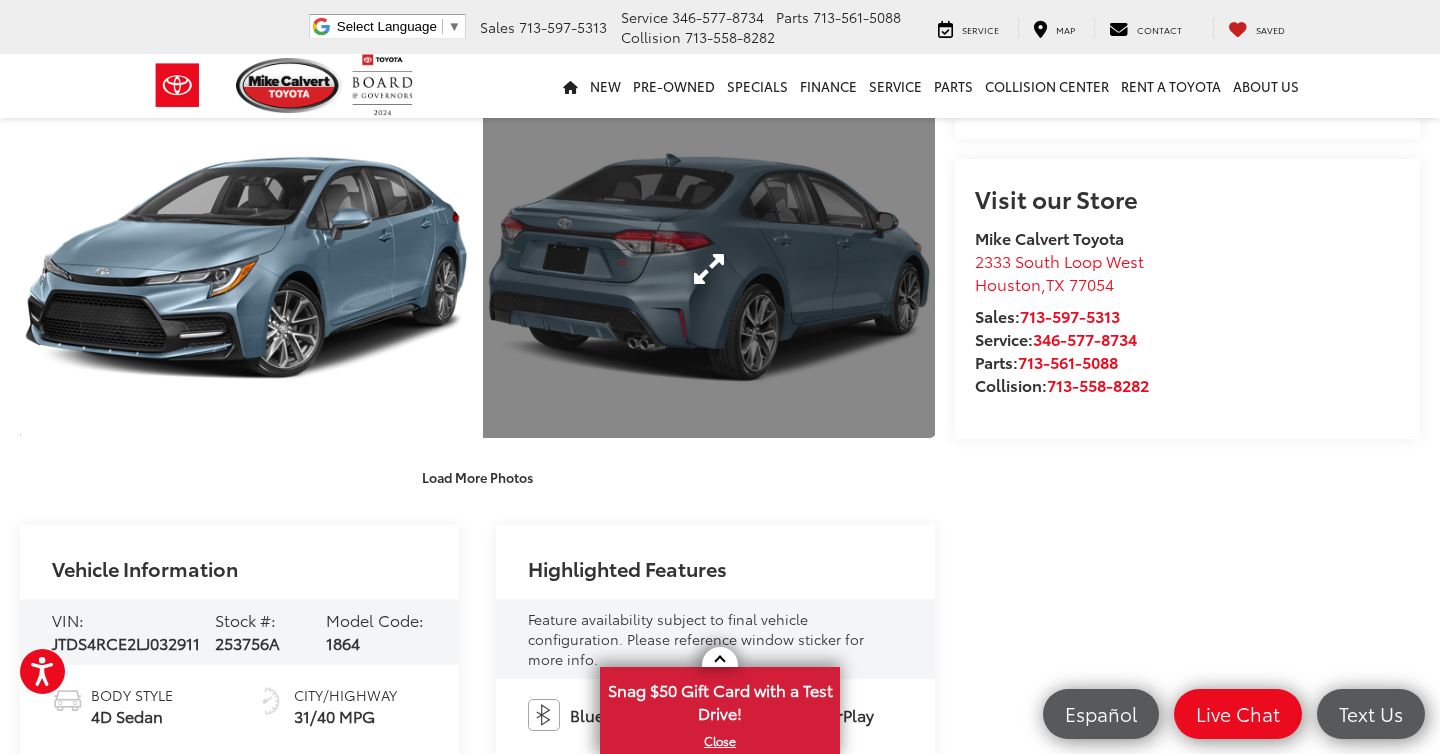 scroll, scrollTop: 1675, scrollLeft: 0, axis: vertical 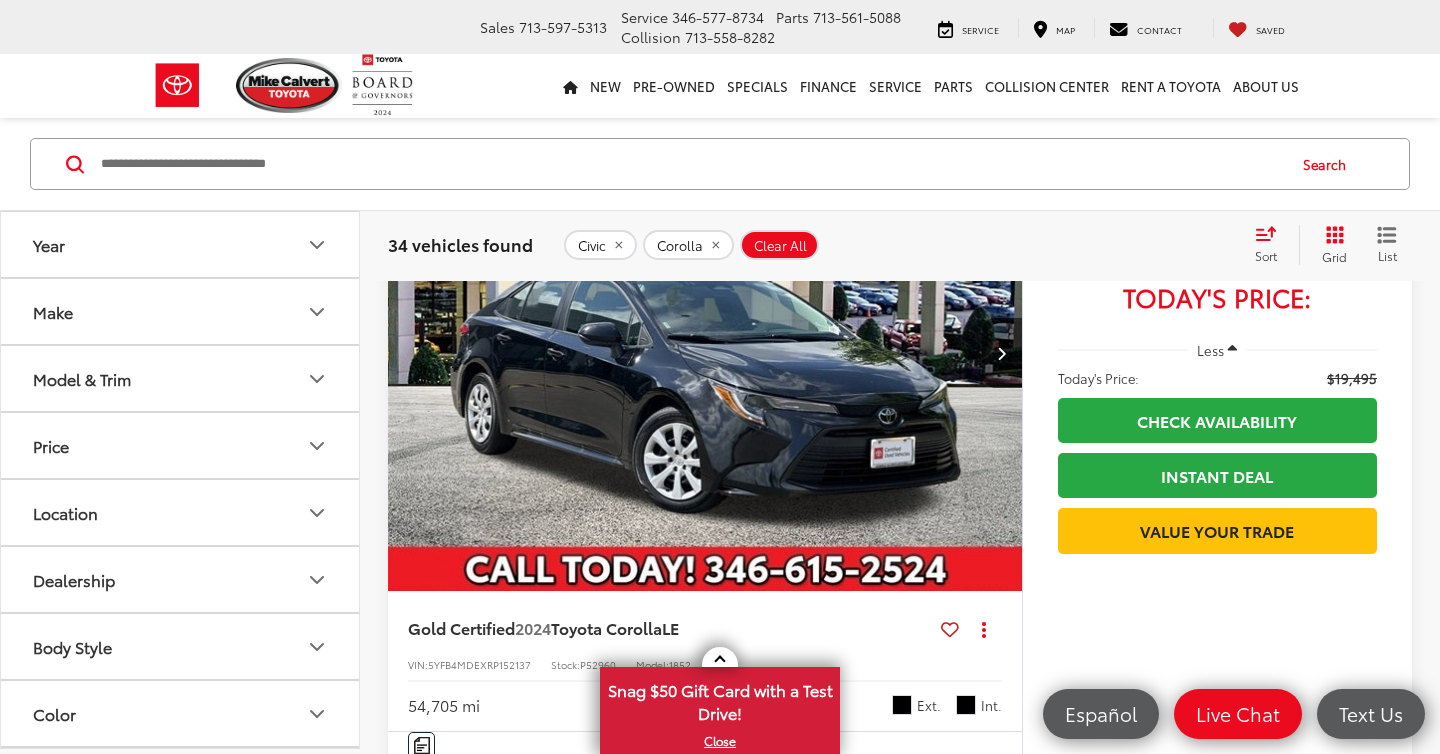 click at bounding box center (705, 354) 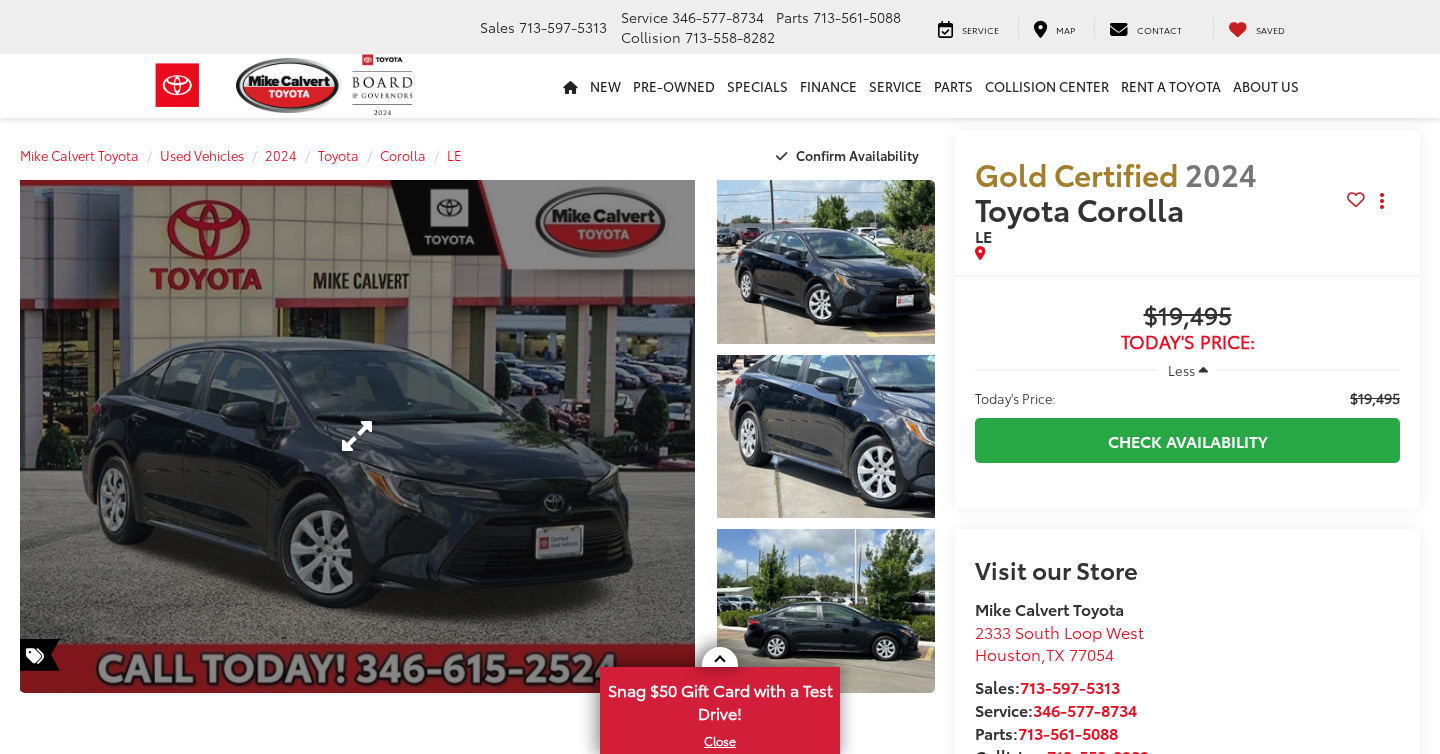 scroll, scrollTop: 137, scrollLeft: 0, axis: vertical 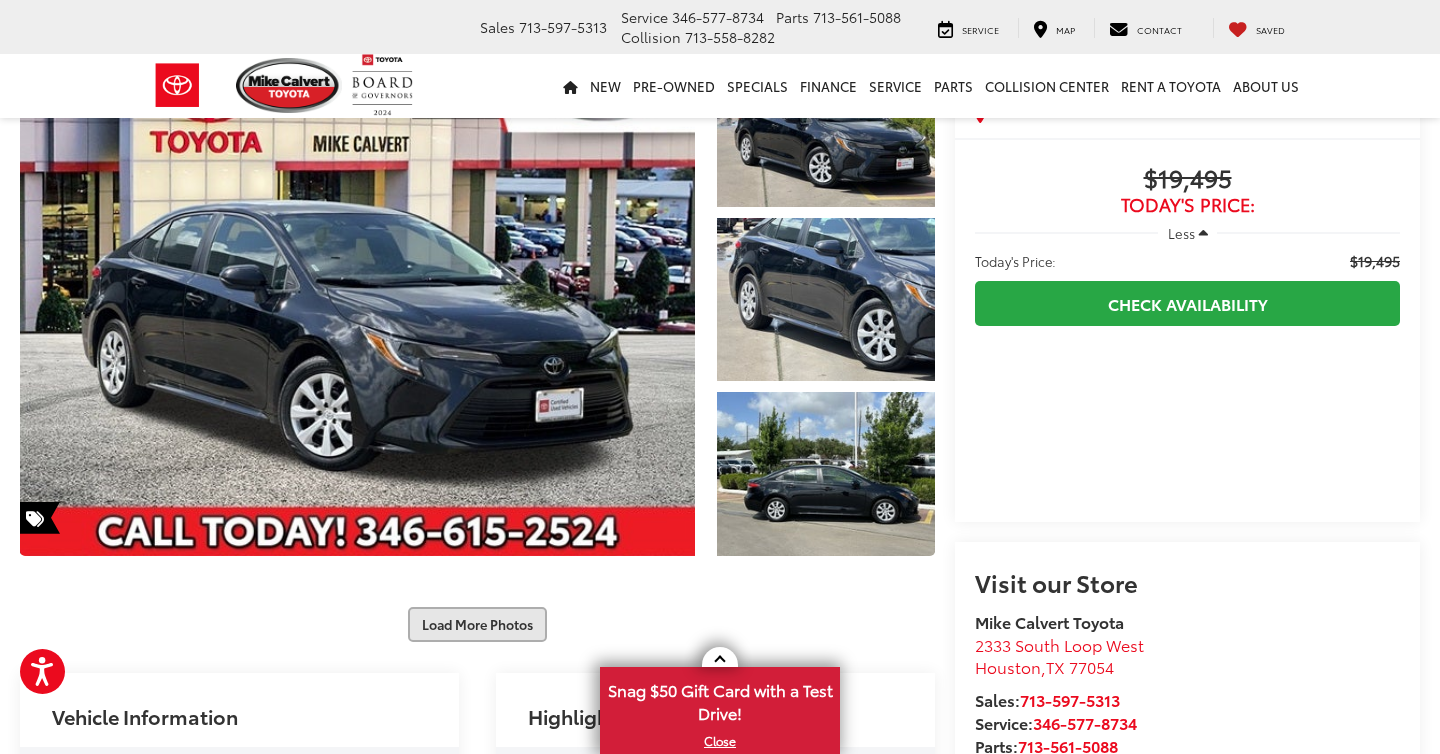 click on "Load More Photos" at bounding box center (477, 624) 